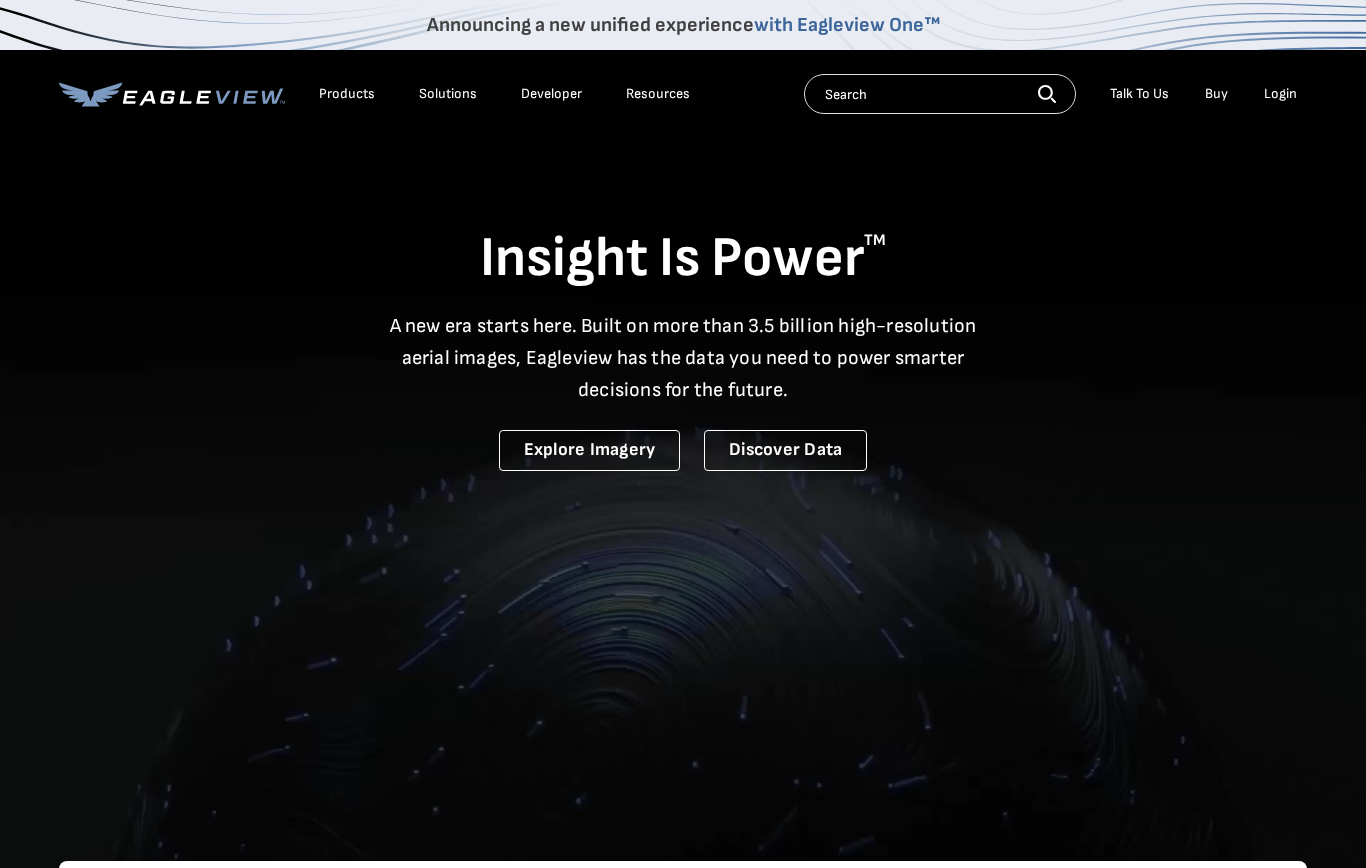 scroll, scrollTop: 0, scrollLeft: 0, axis: both 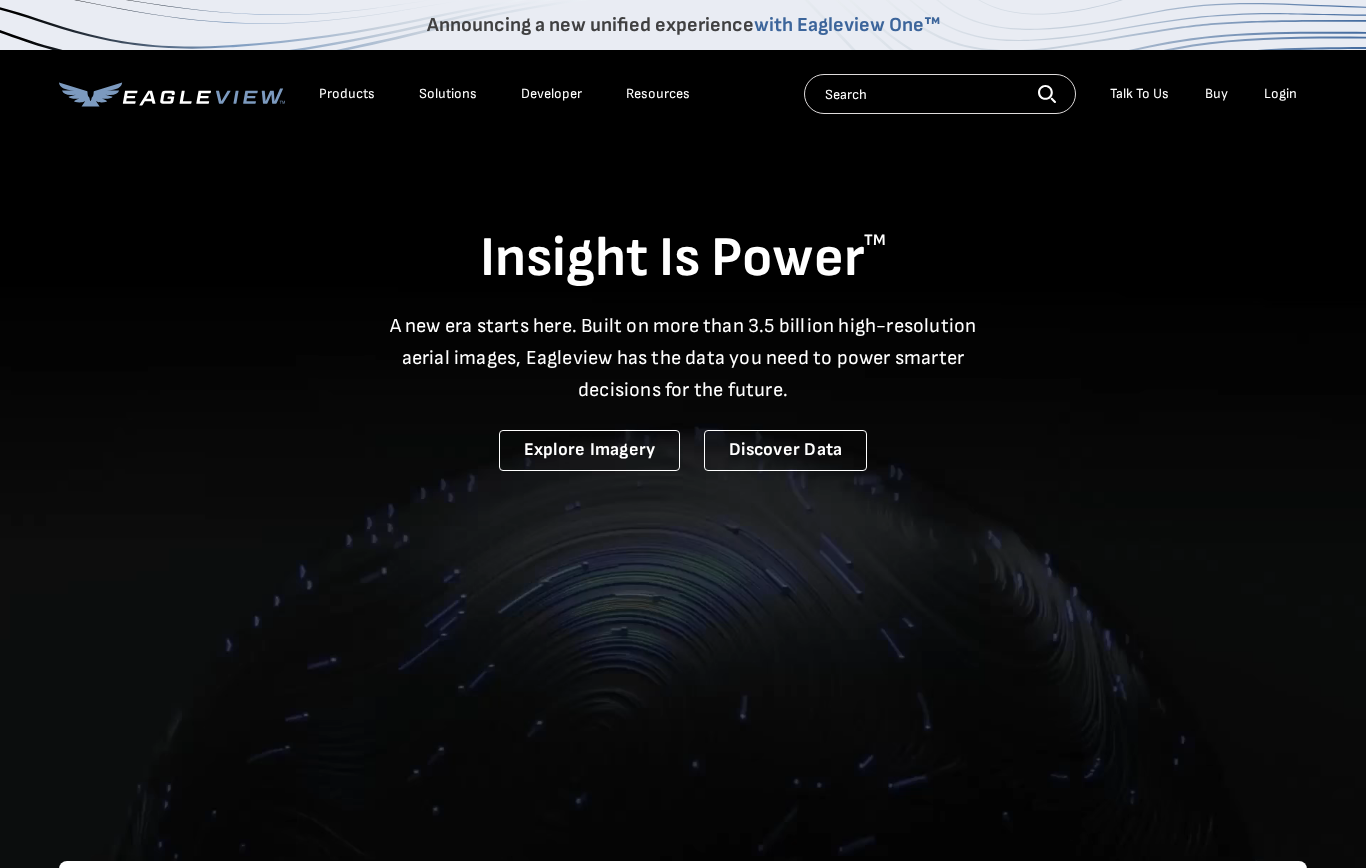click on "Login" at bounding box center [1280, 94] 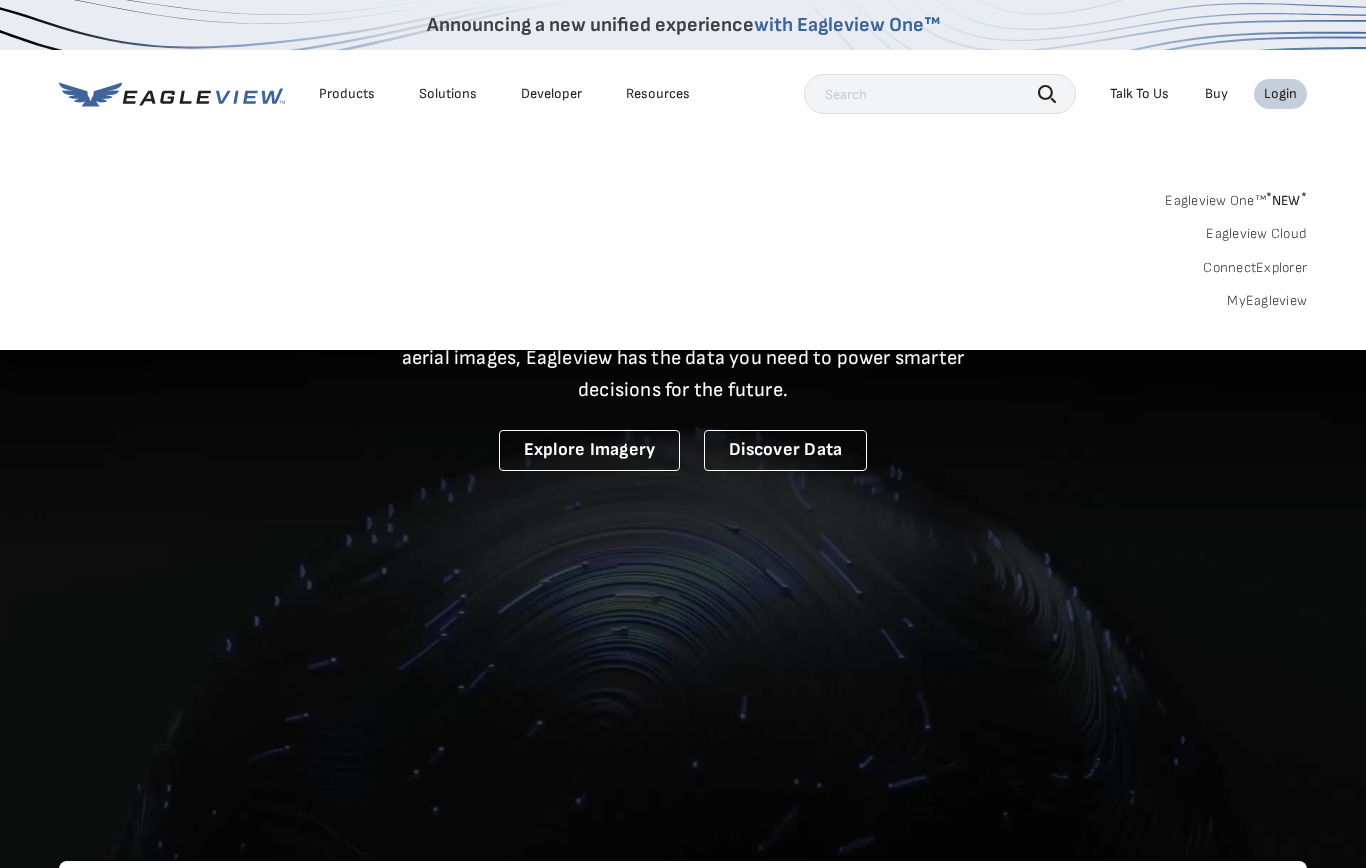 click on "MyEagleview" at bounding box center [1267, 301] 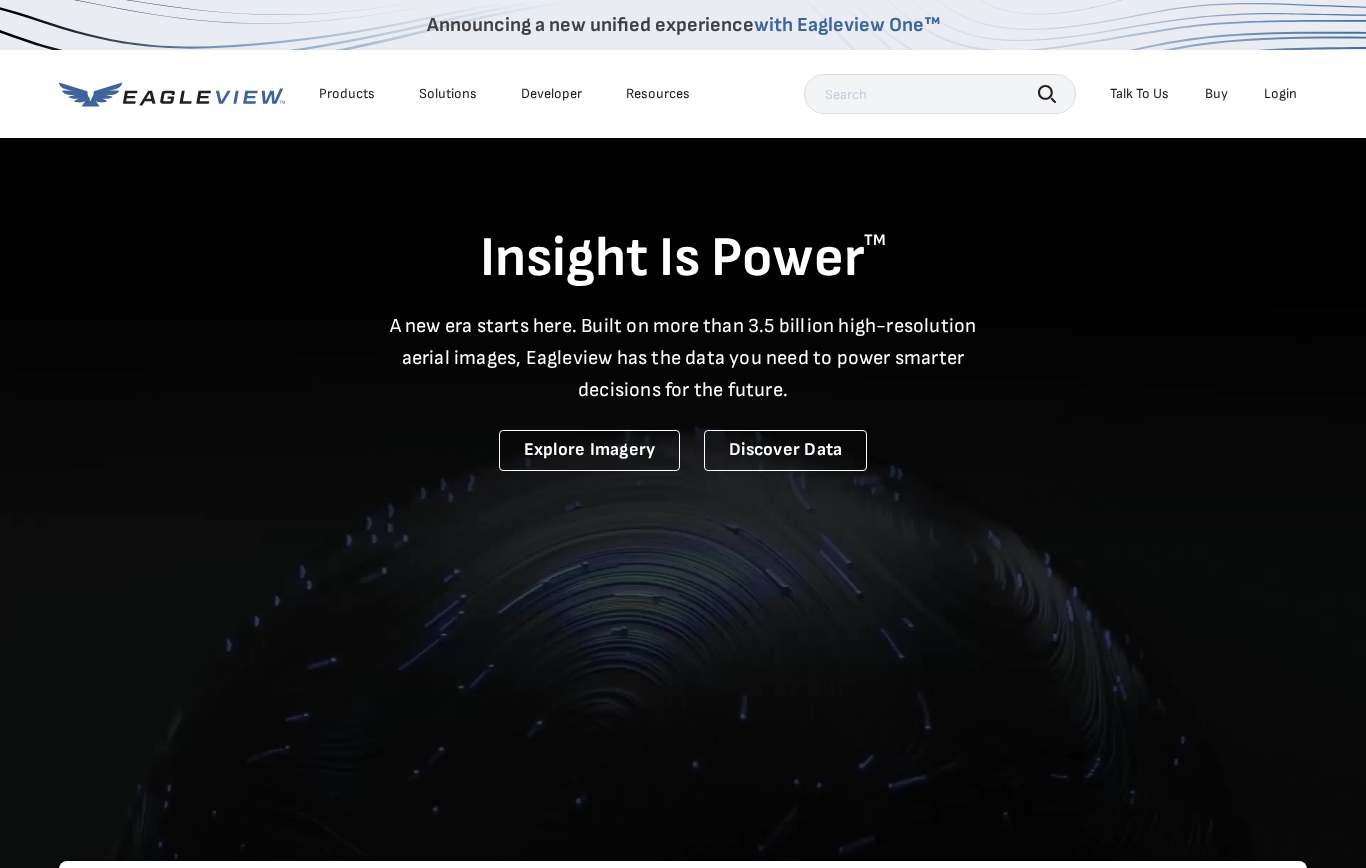 click on "Login" at bounding box center [1280, 94] 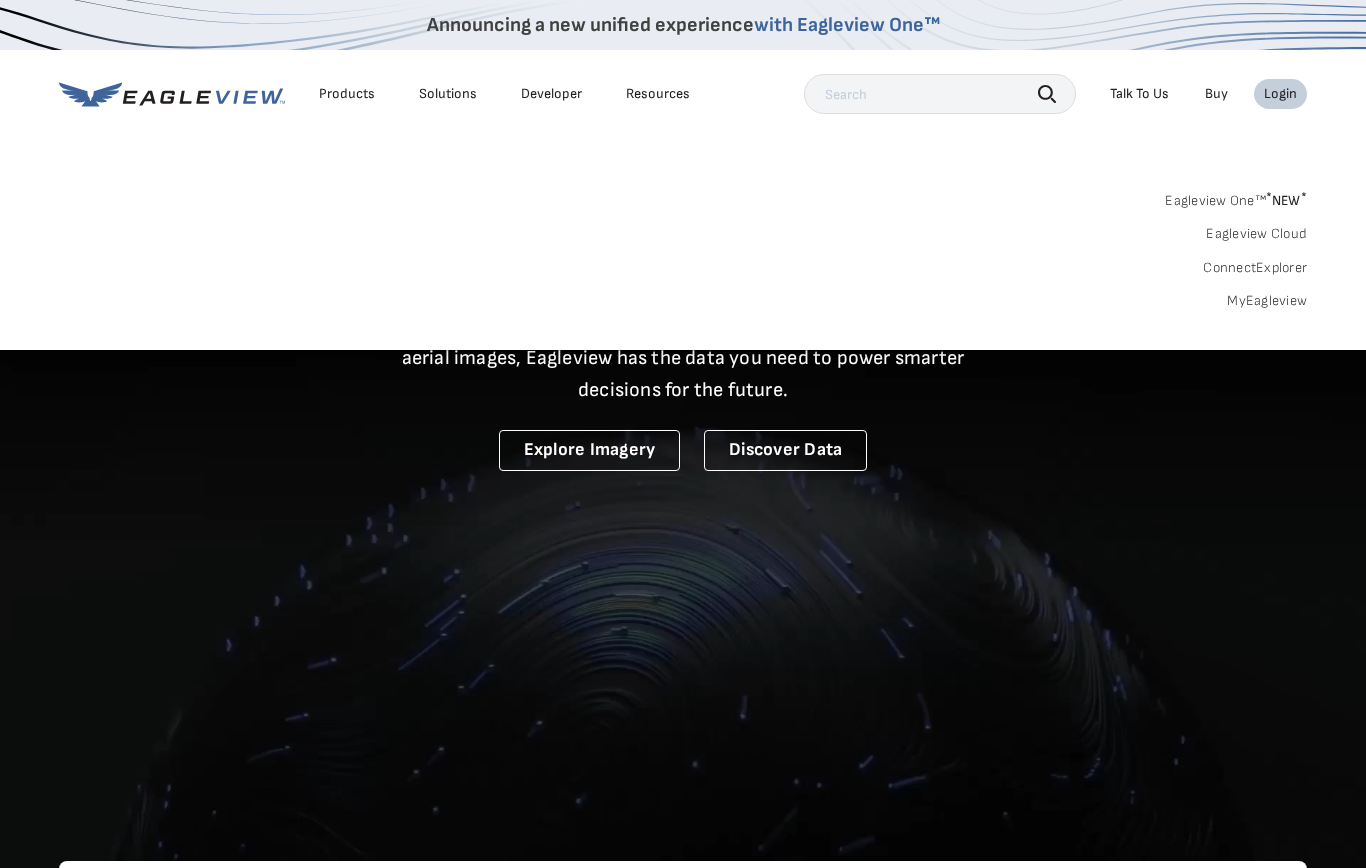 click on "MyEagleview" at bounding box center (1267, 301) 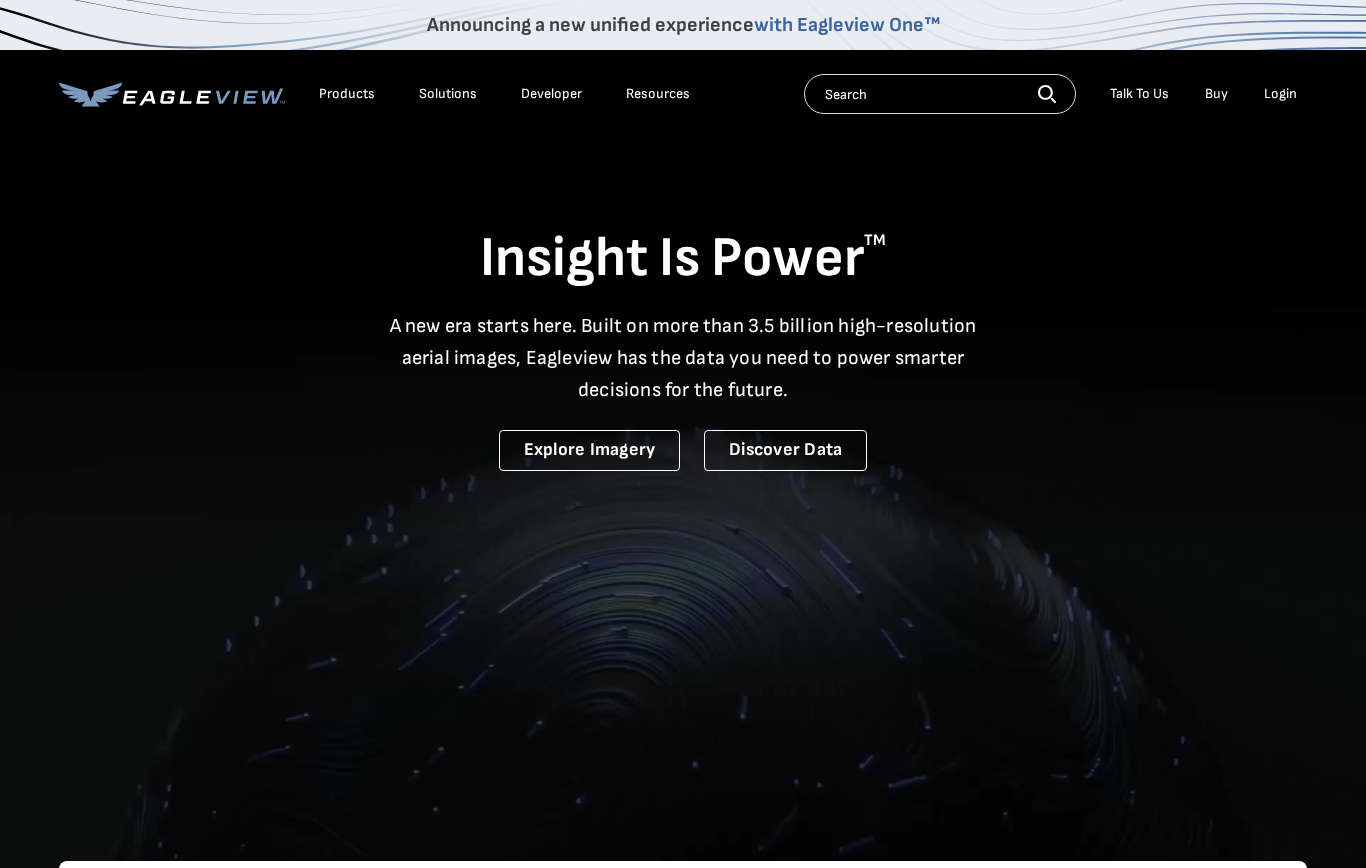 scroll, scrollTop: 0, scrollLeft: 0, axis: both 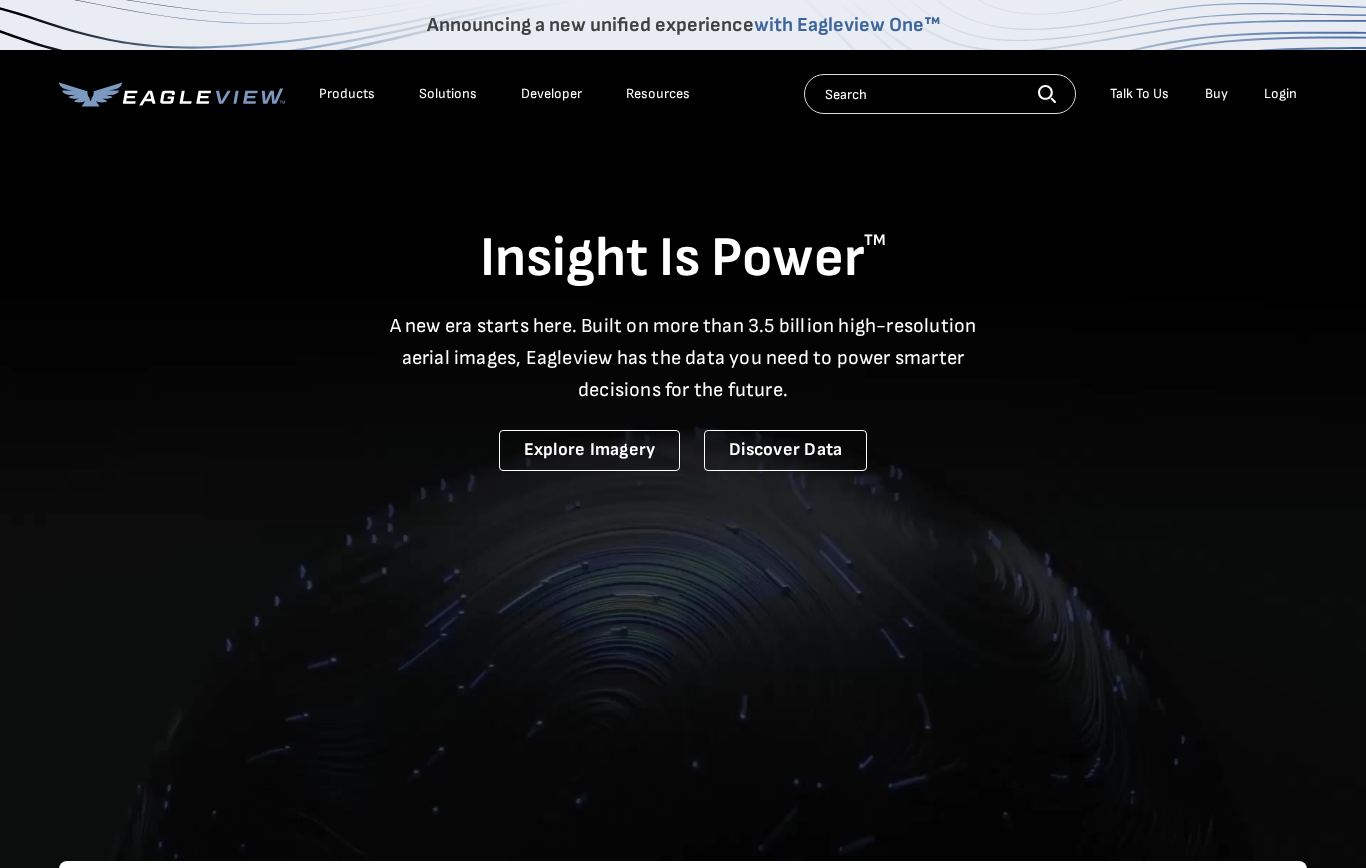 click on "Login" at bounding box center [1280, 94] 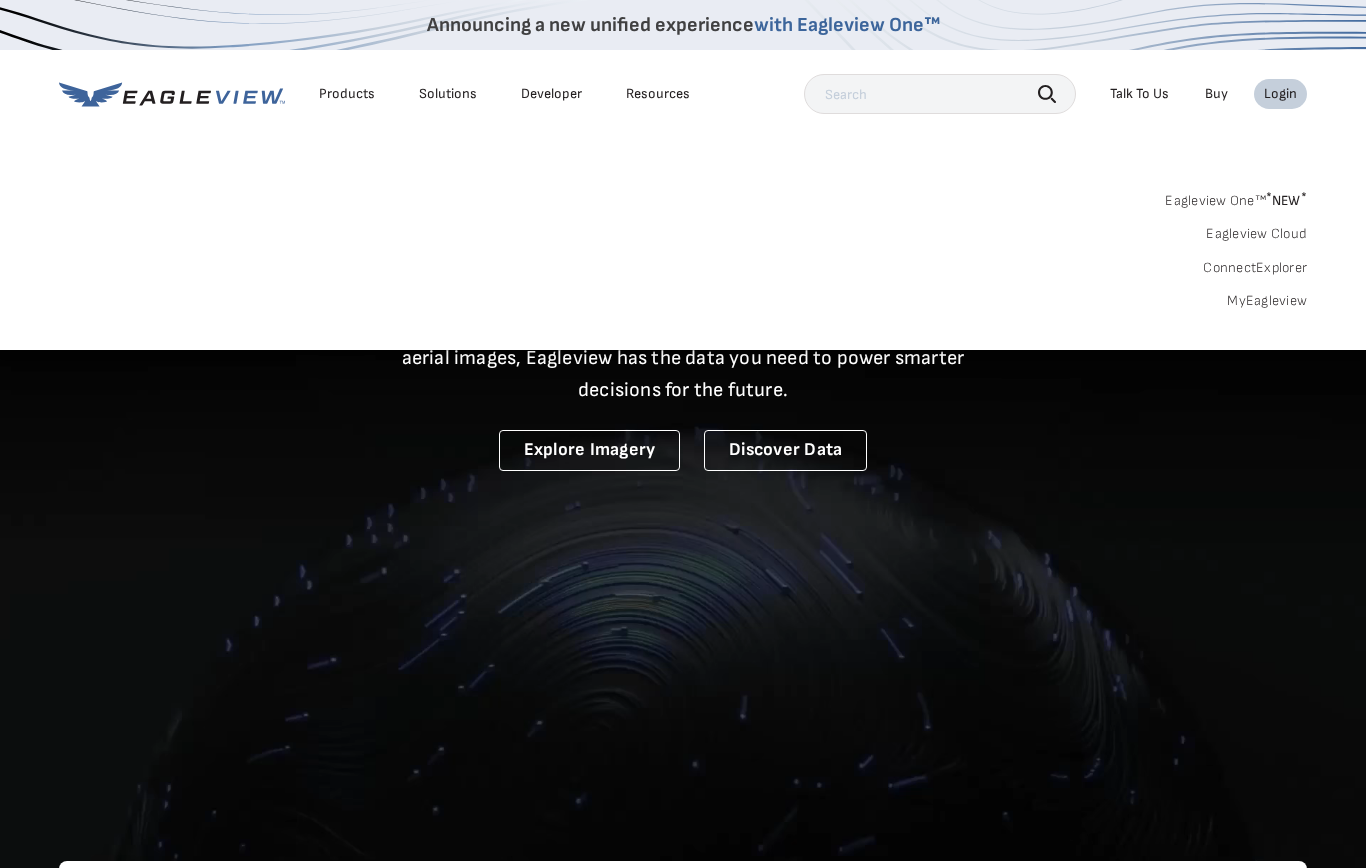 click on "MyEagleview" at bounding box center (1267, 301) 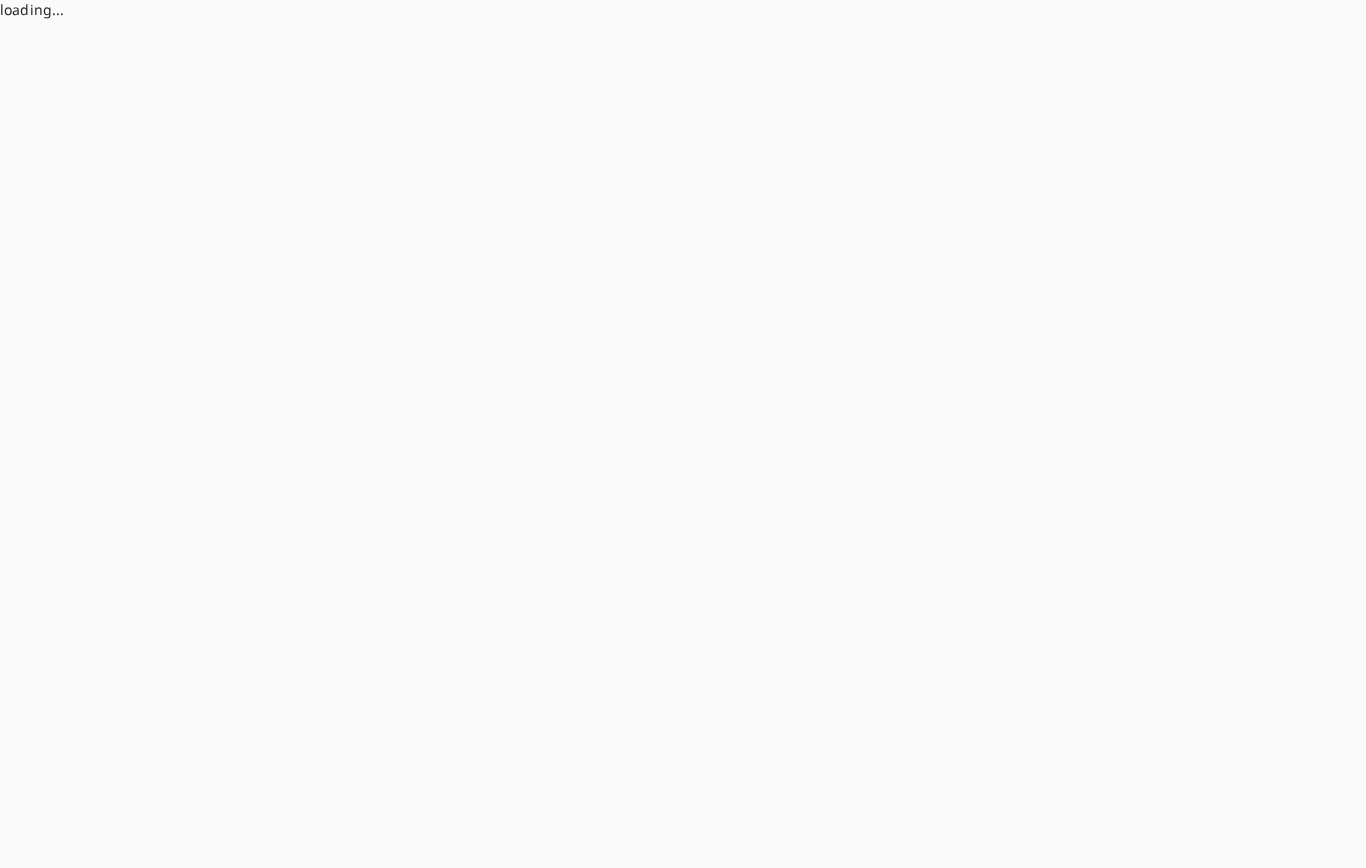 scroll, scrollTop: 0, scrollLeft: 0, axis: both 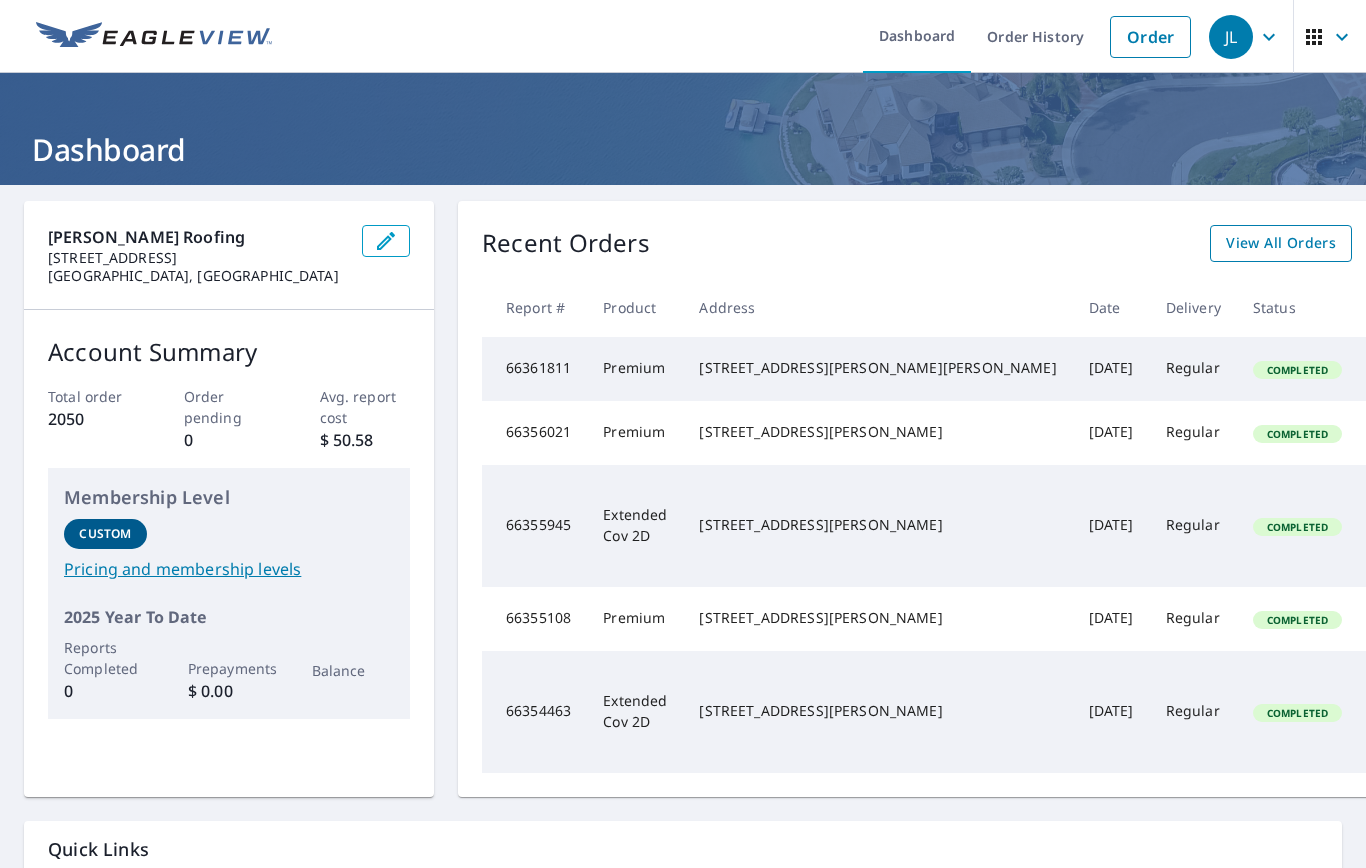click on "View All Orders" at bounding box center (1281, 243) 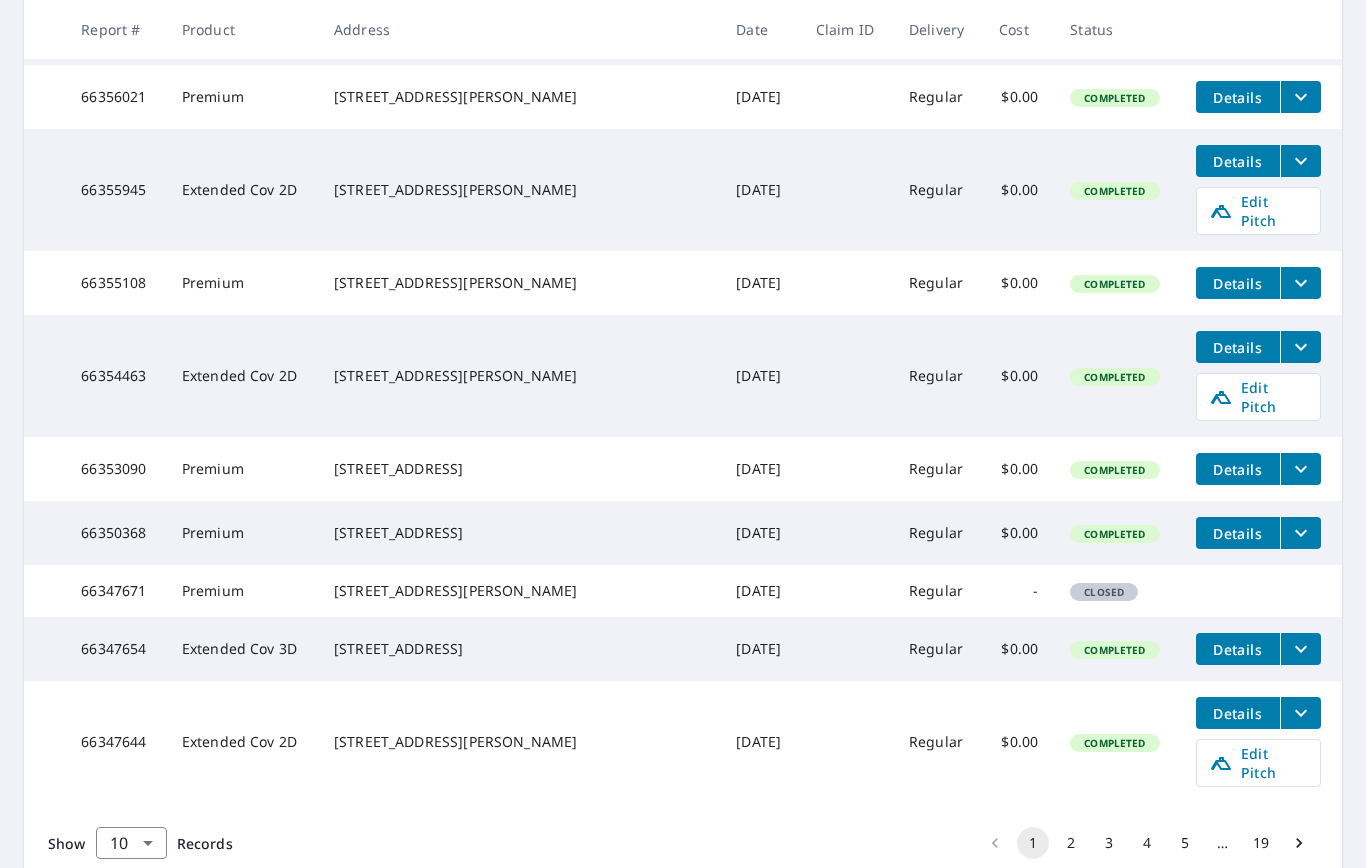 scroll, scrollTop: 441, scrollLeft: 0, axis: vertical 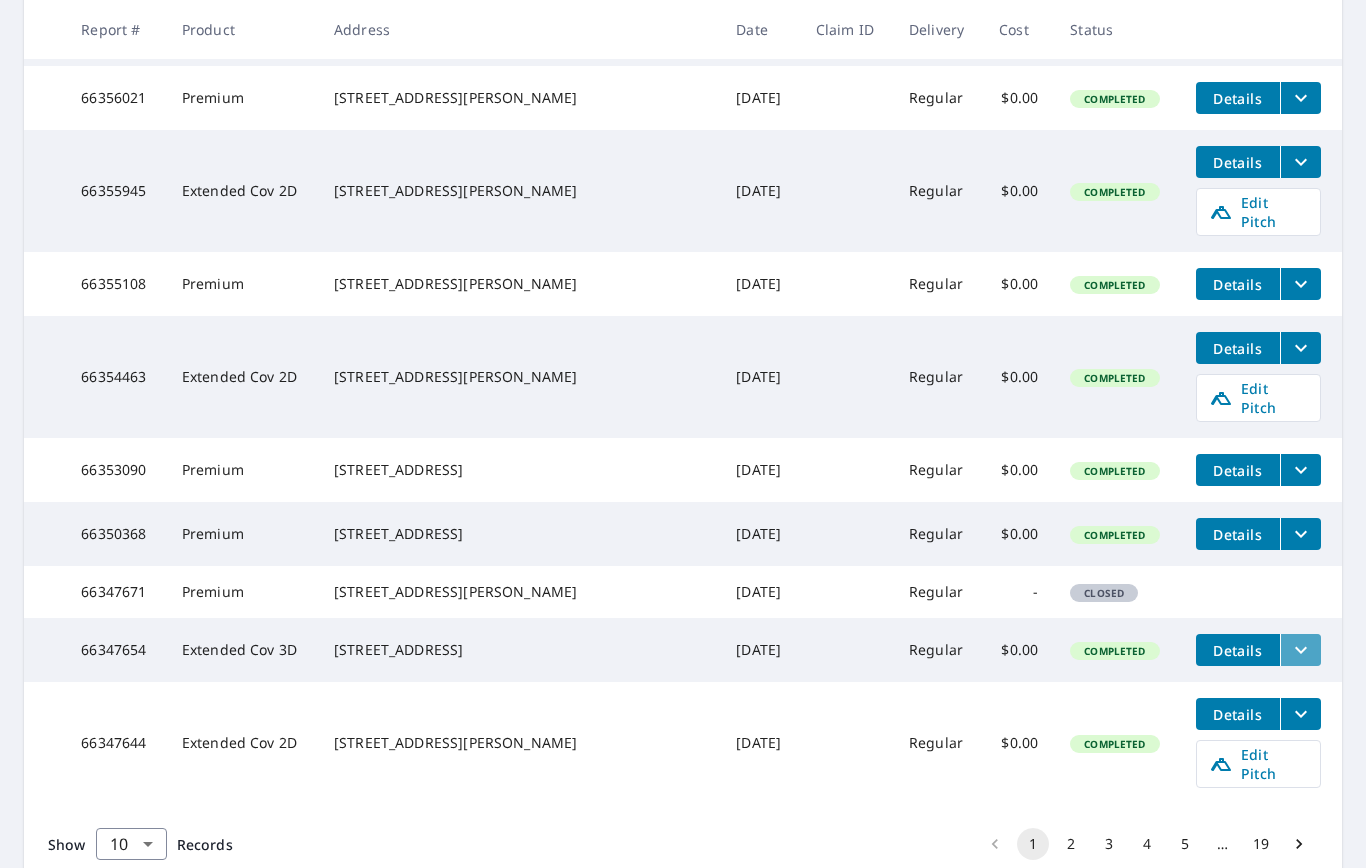 click 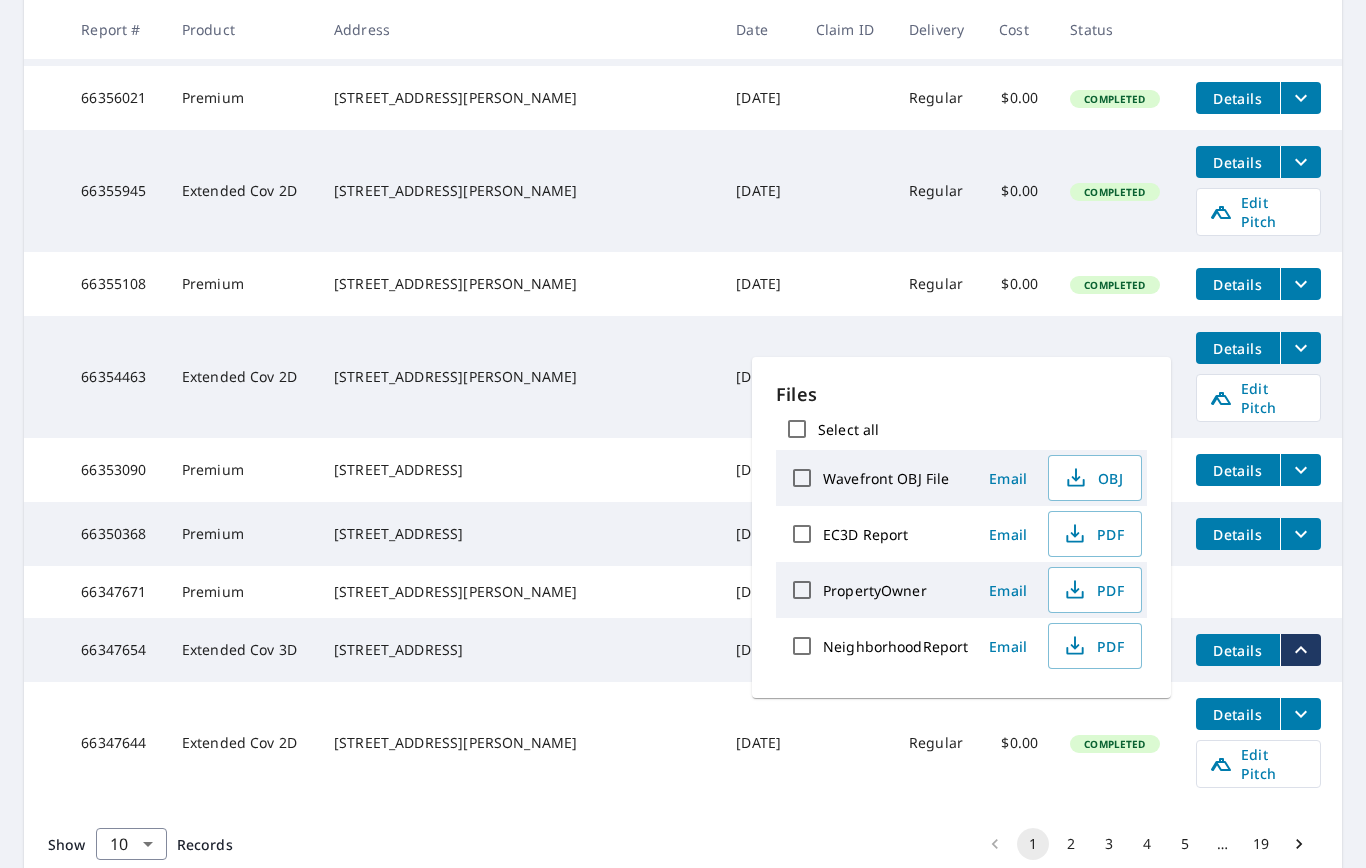 click on "Email" at bounding box center (1008, 534) 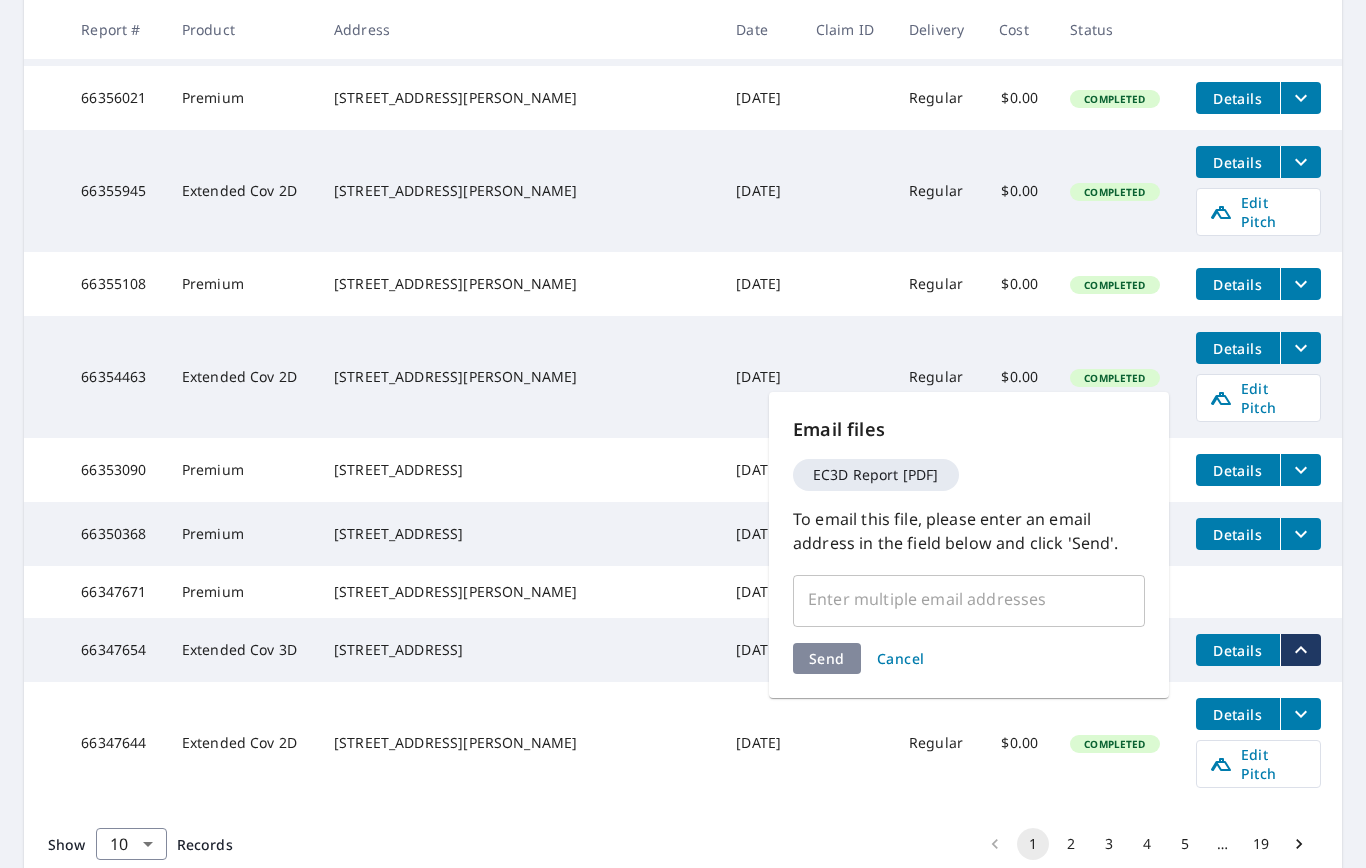 click at bounding box center [954, 599] 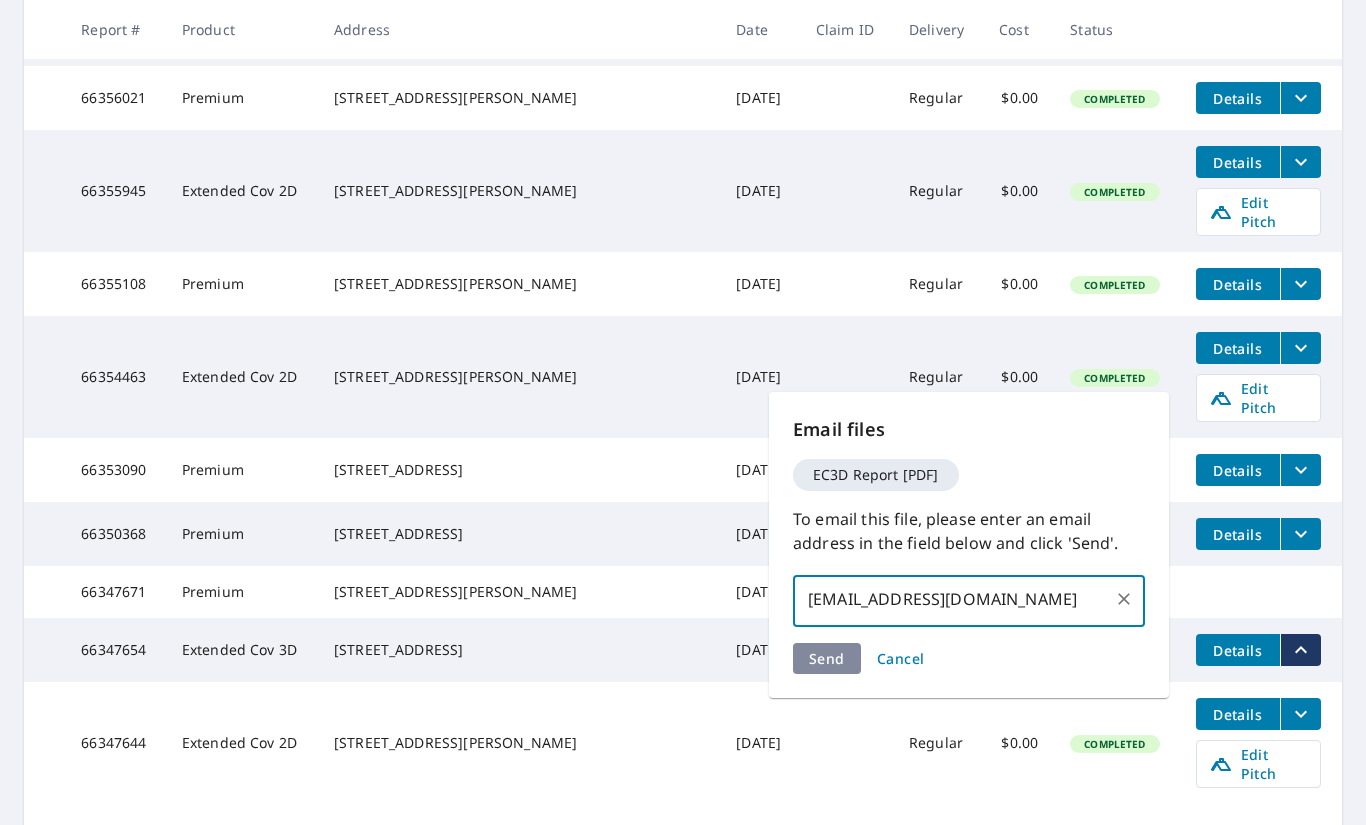 drag, startPoint x: 1003, startPoint y: 605, endPoint x: 786, endPoint y: 600, distance: 217.0576 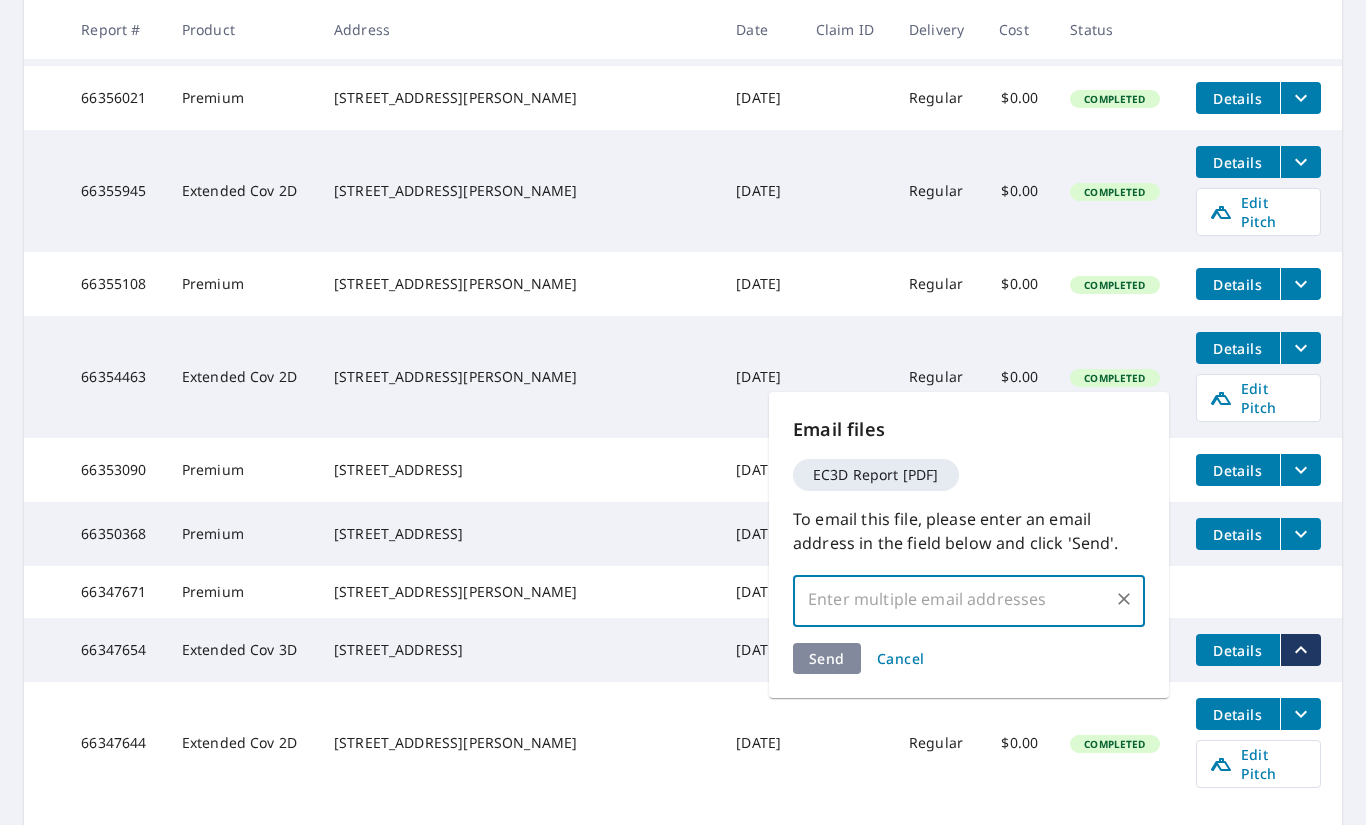 click on "Email files EC3D Report [PDF] To email this file, please enter an email address in the field below and click 'Send'. ​ Send Cancel" at bounding box center (969, 545) 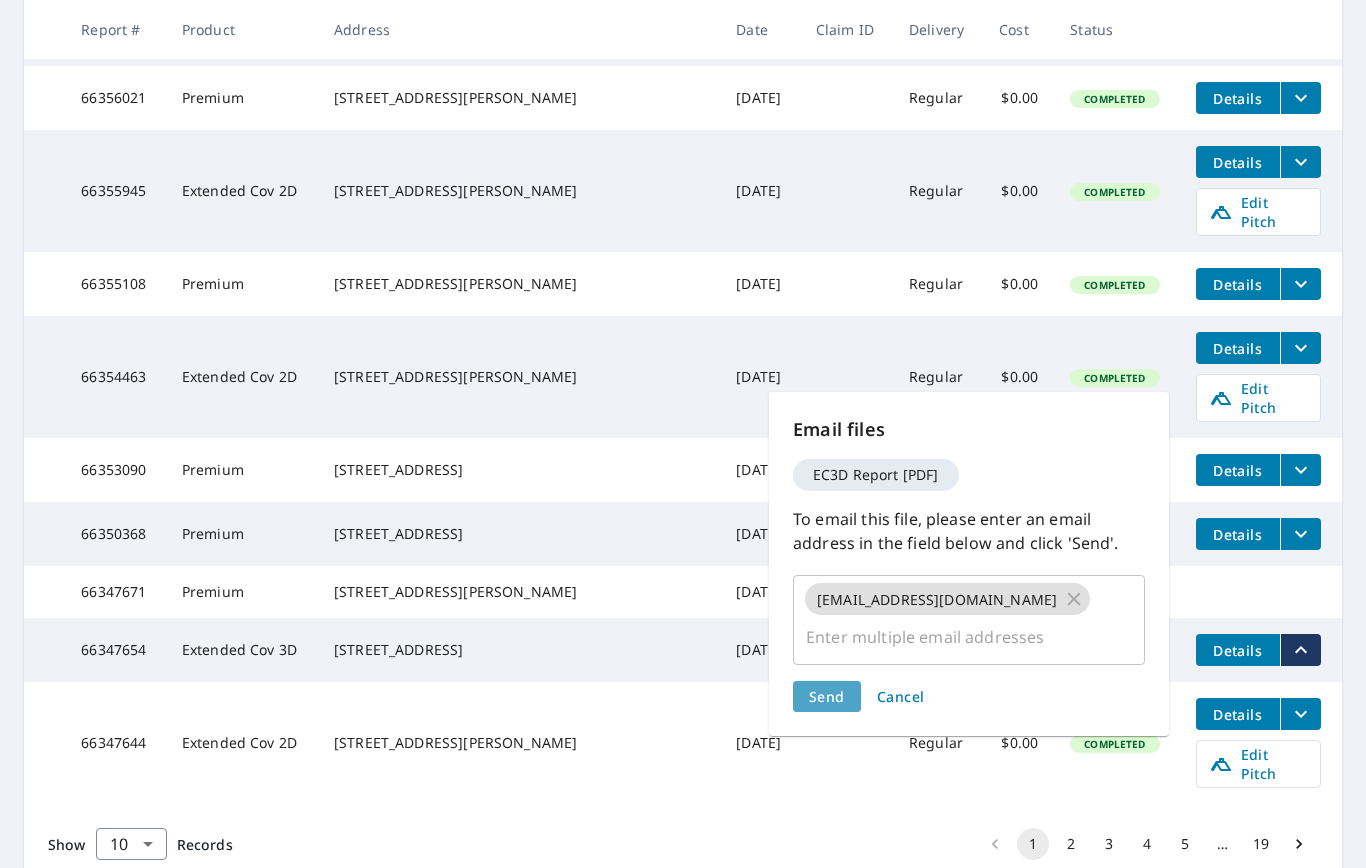 click on "Send" at bounding box center (827, 696) 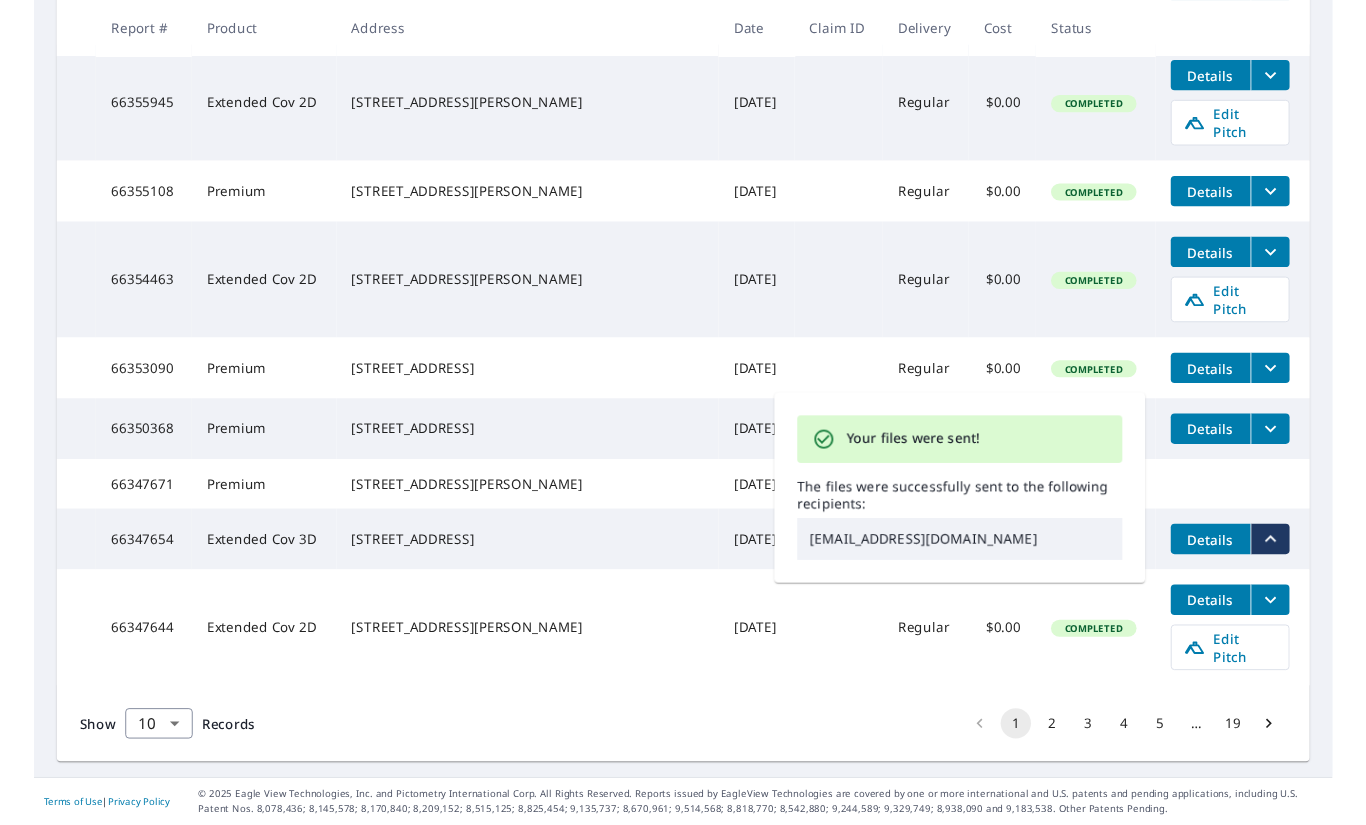 scroll, scrollTop: 526, scrollLeft: 0, axis: vertical 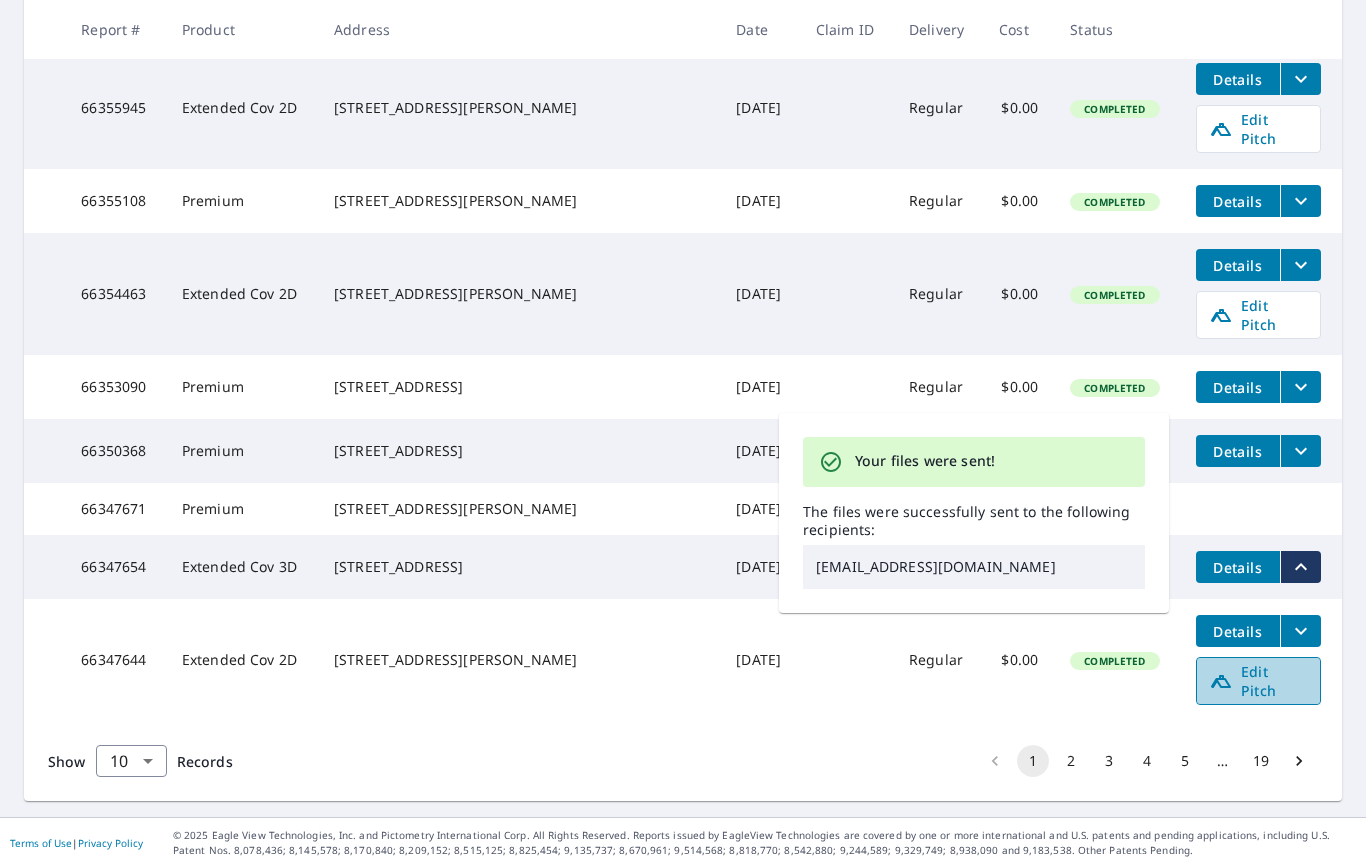 click on "Edit Pitch" at bounding box center [1258, 681] 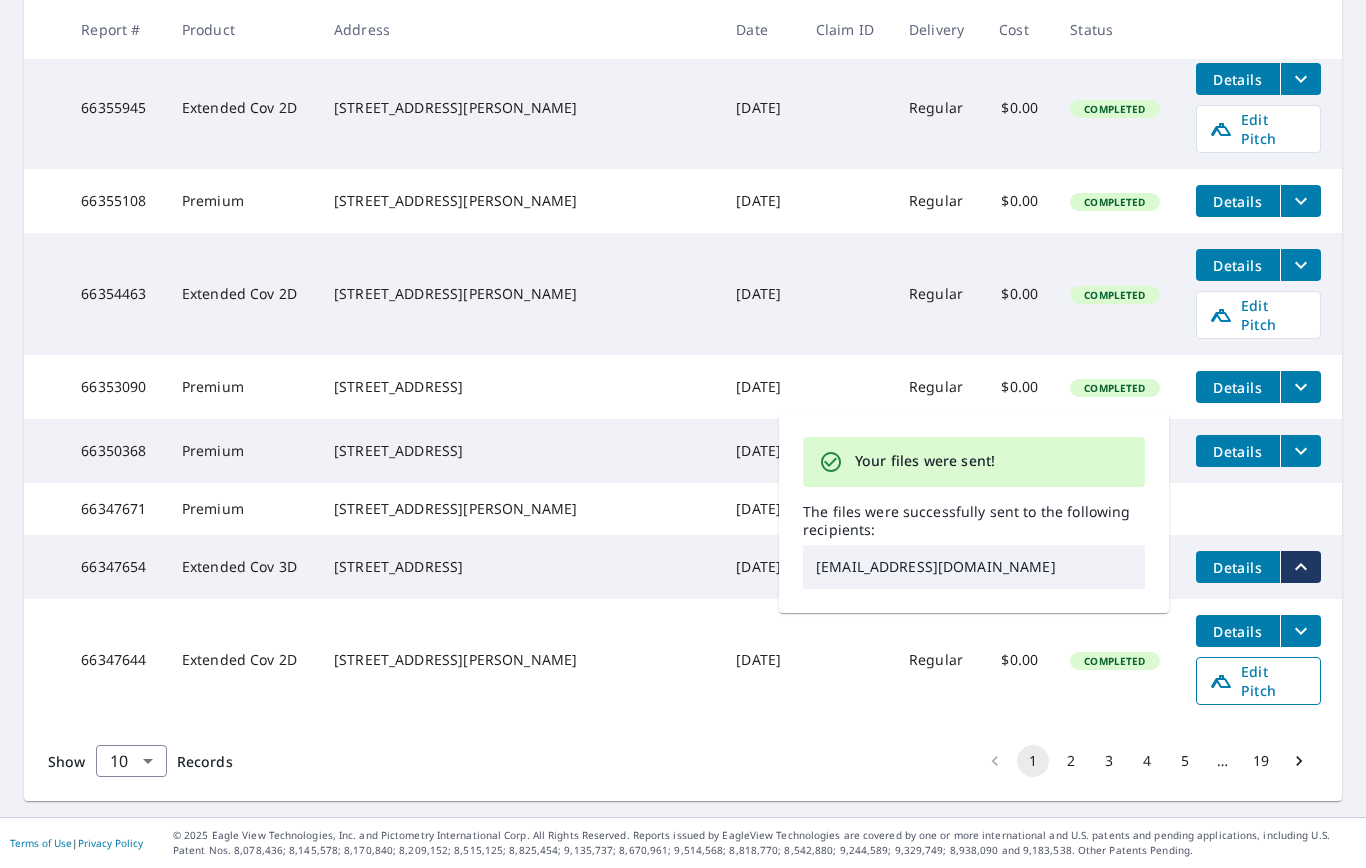 click on "Edit Pitch" at bounding box center (1258, 681) 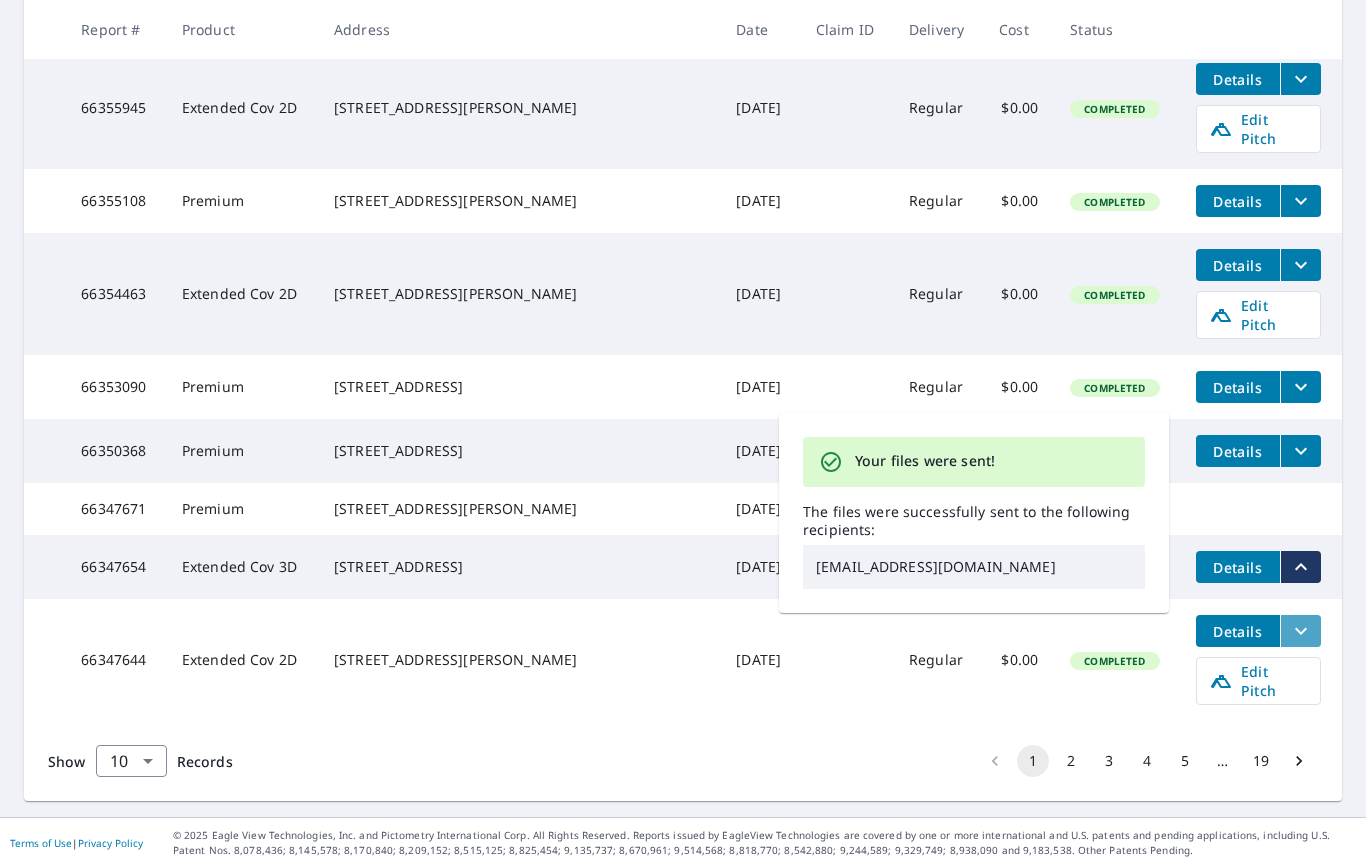 click 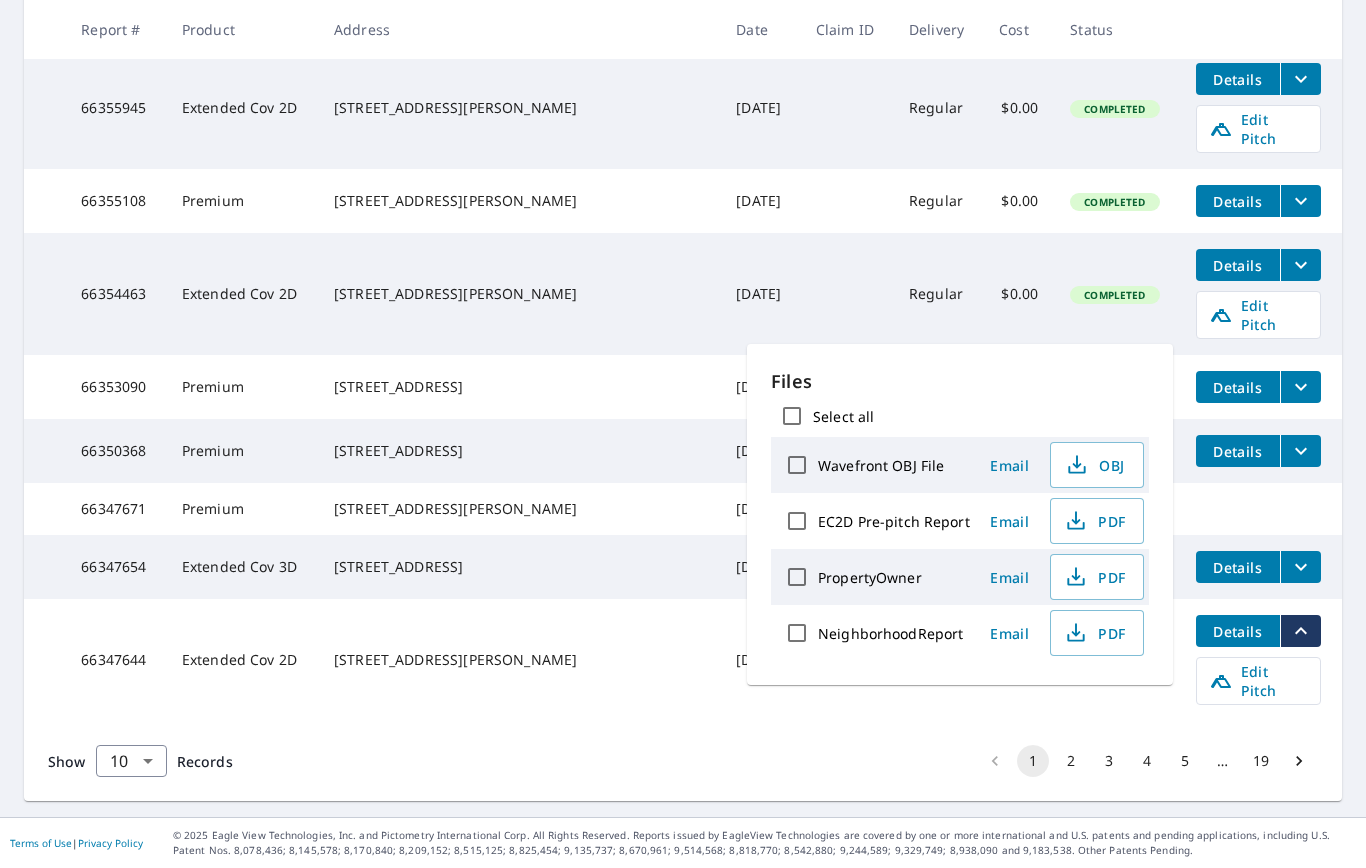 click on "Email" at bounding box center (1010, 521) 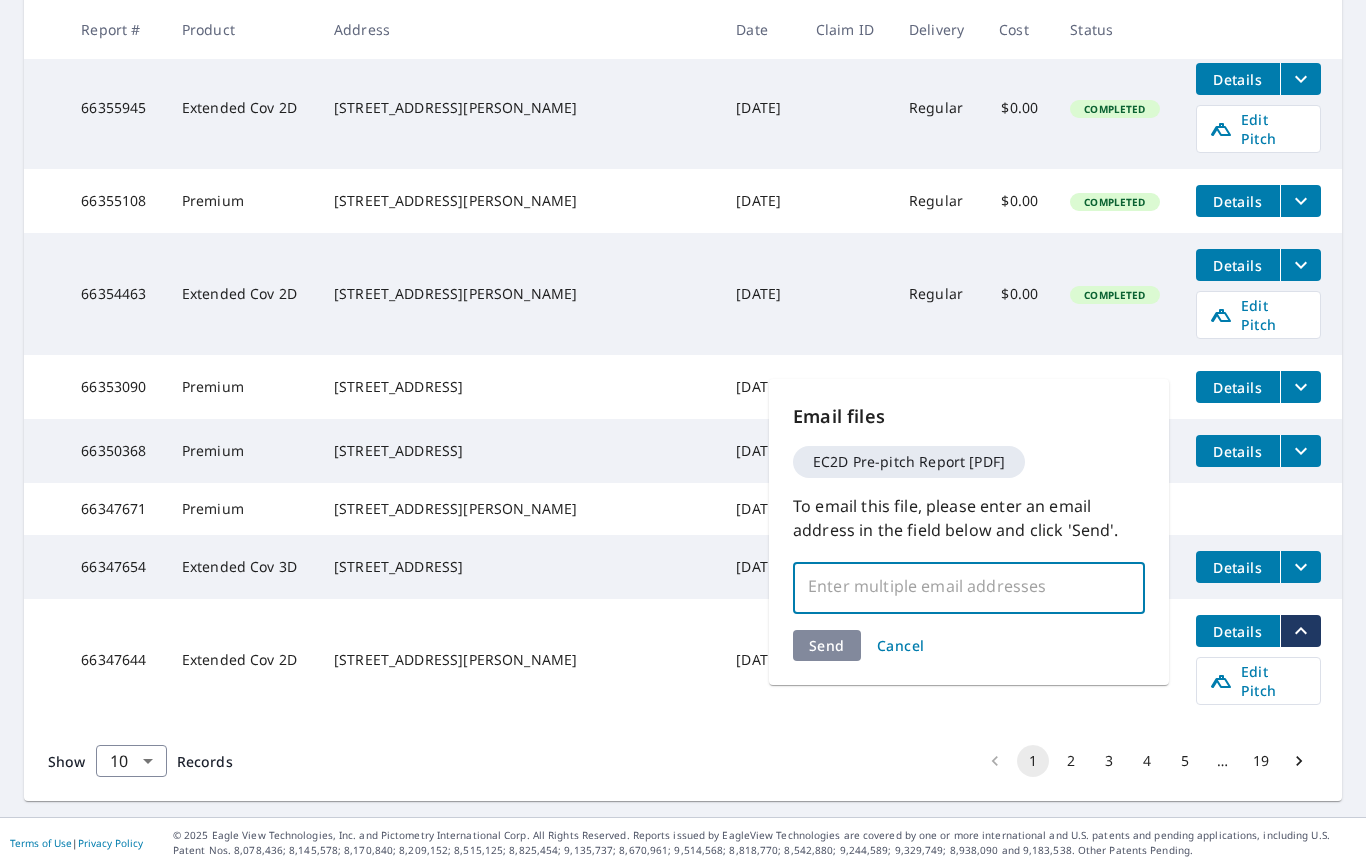 click at bounding box center (954, 586) 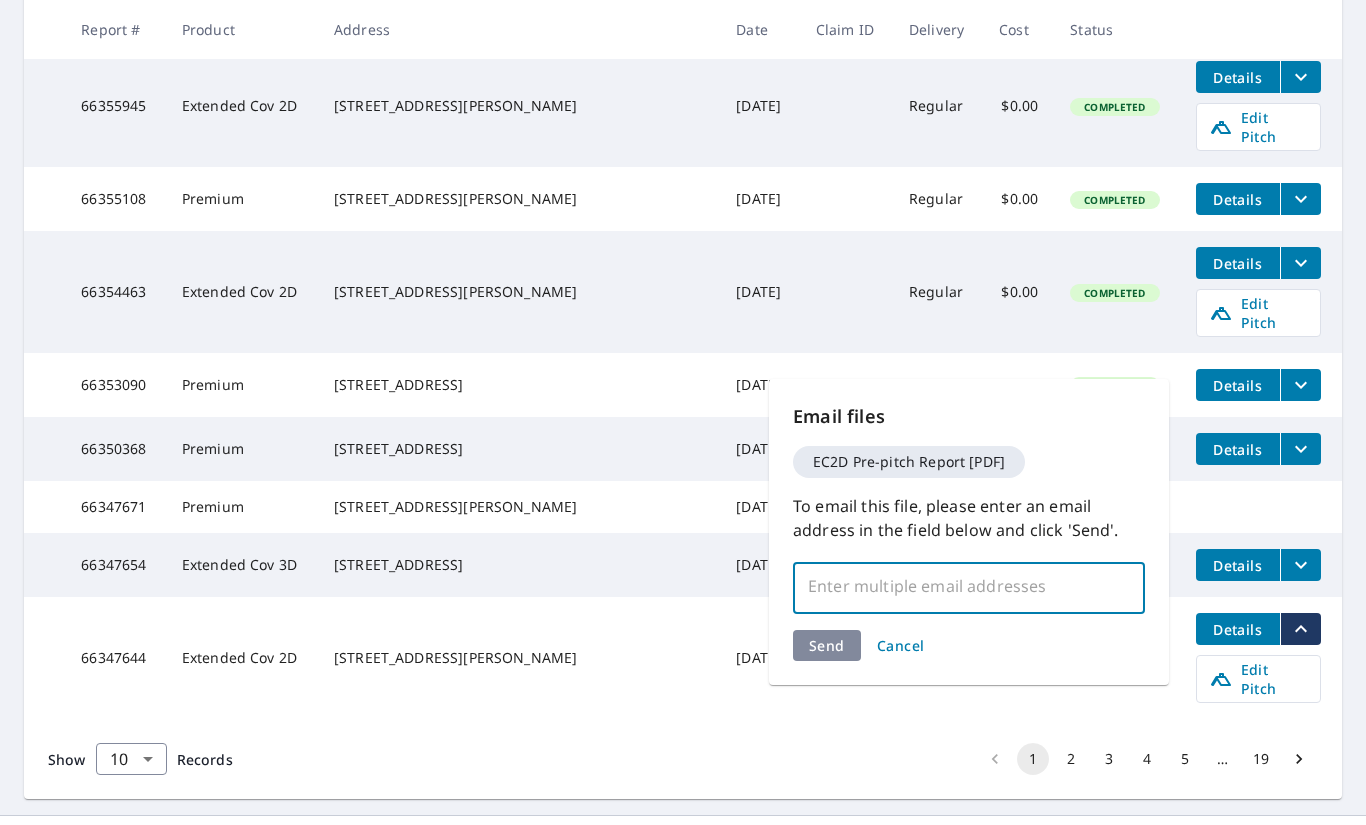 paste on "sperry@langleyroofs.com" 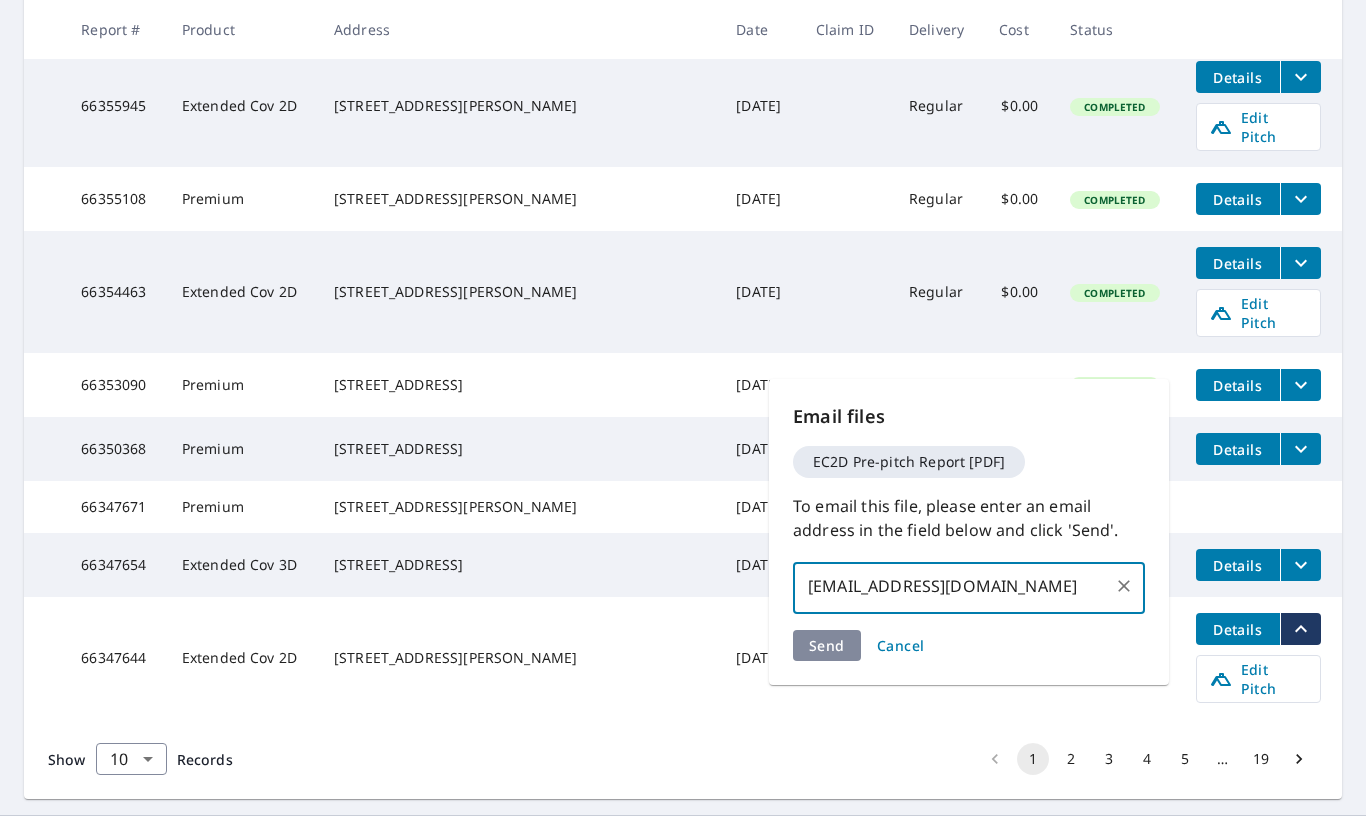type on "sperry@langleyroofs.com" 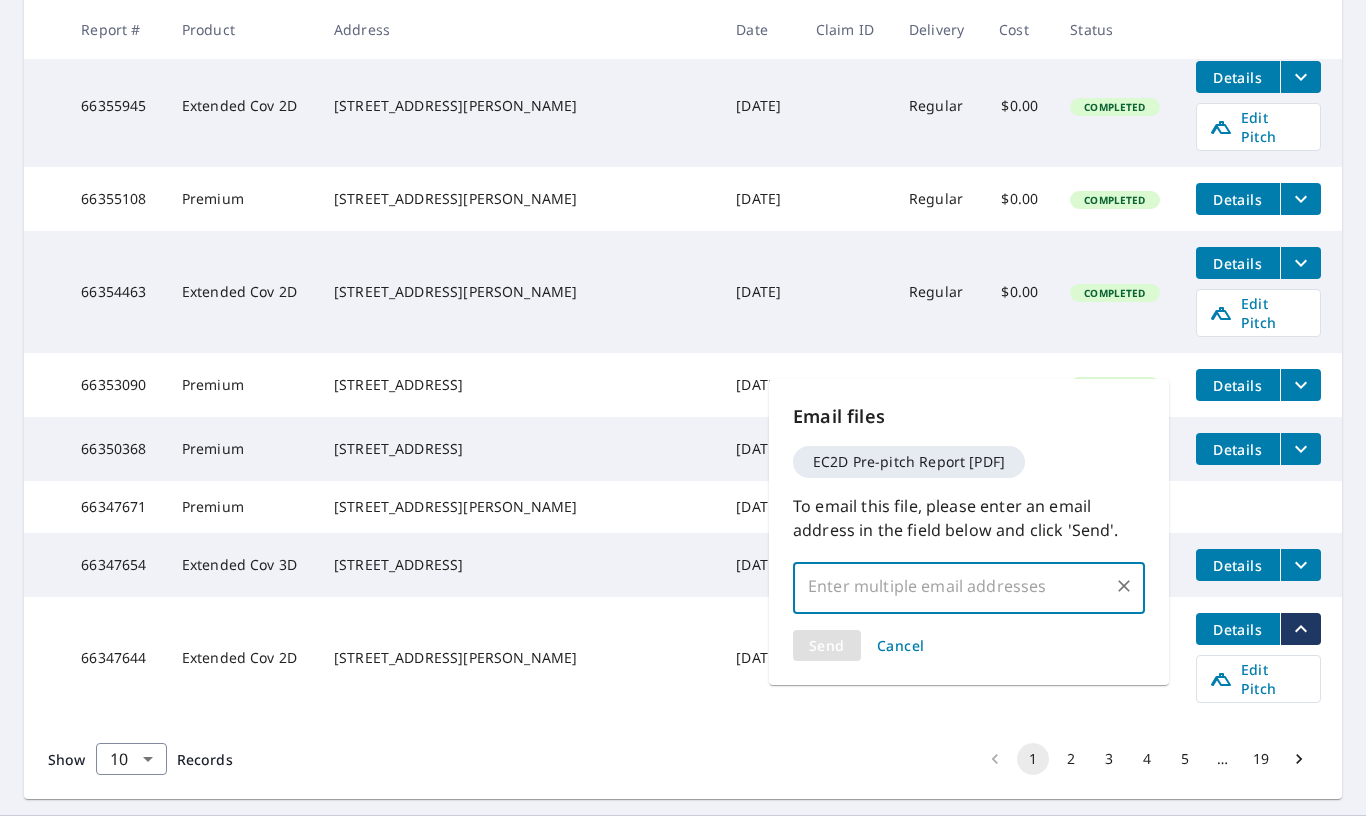click on "Send Cancel" at bounding box center (969, 645) 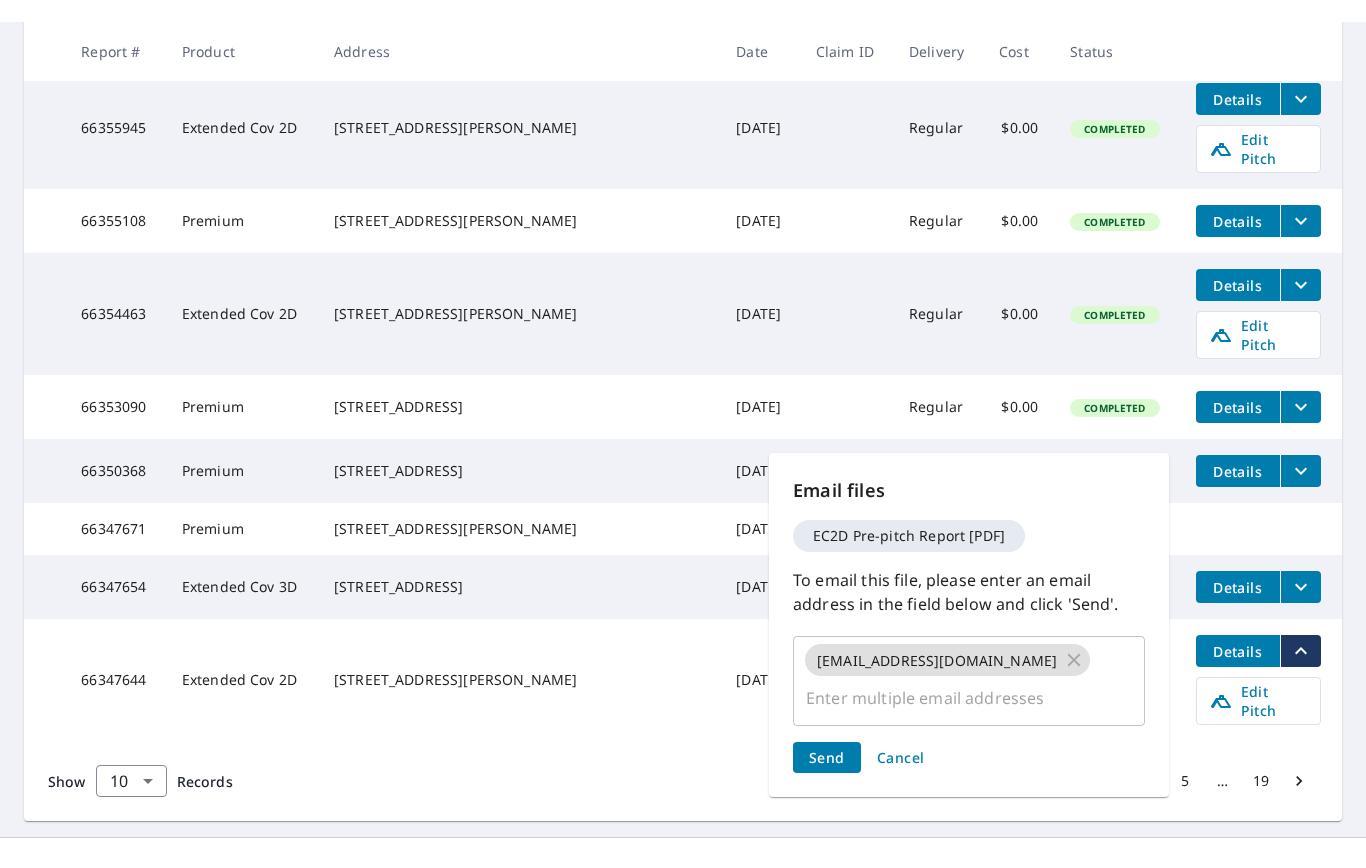 scroll, scrollTop: 474, scrollLeft: 0, axis: vertical 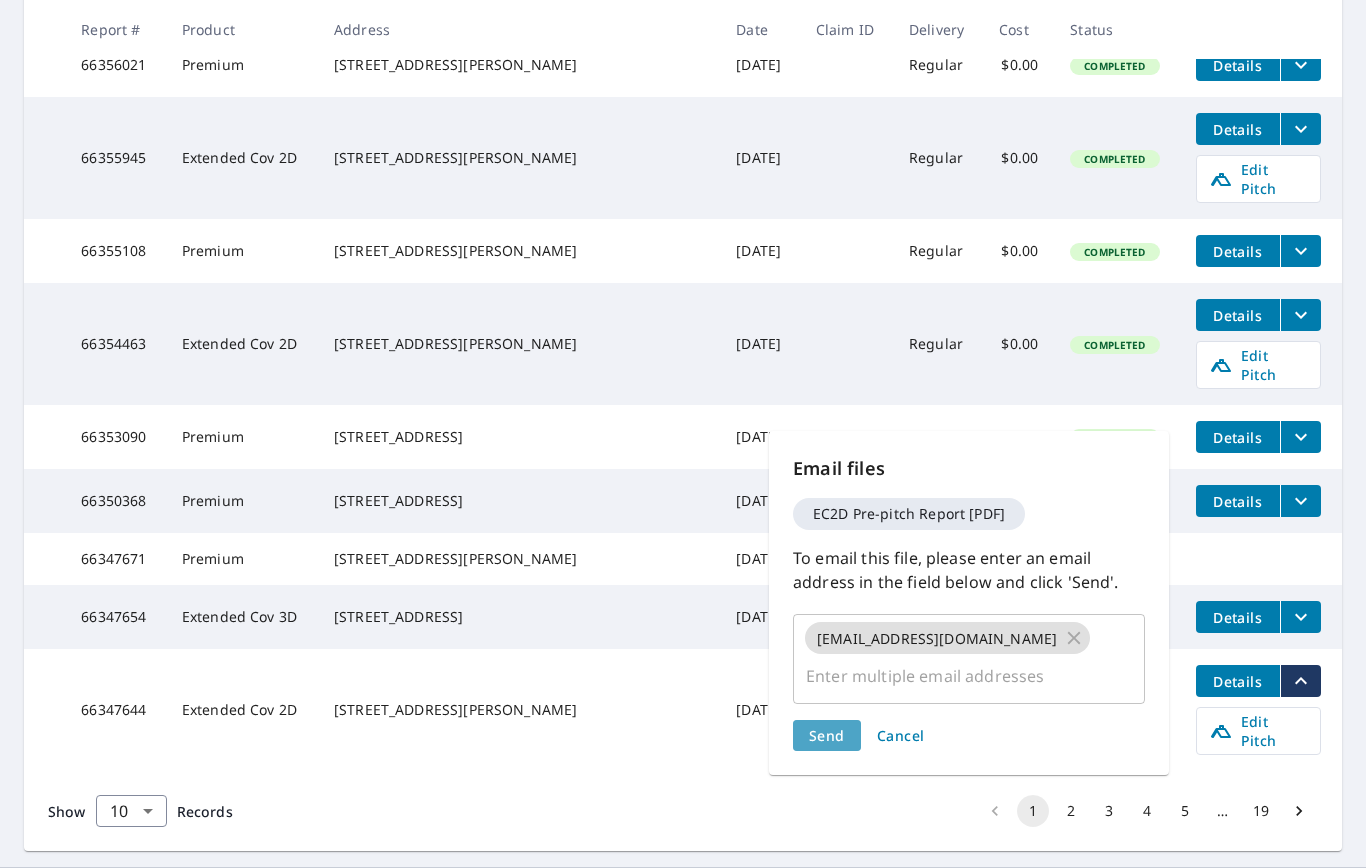 click on "Send" at bounding box center [827, 735] 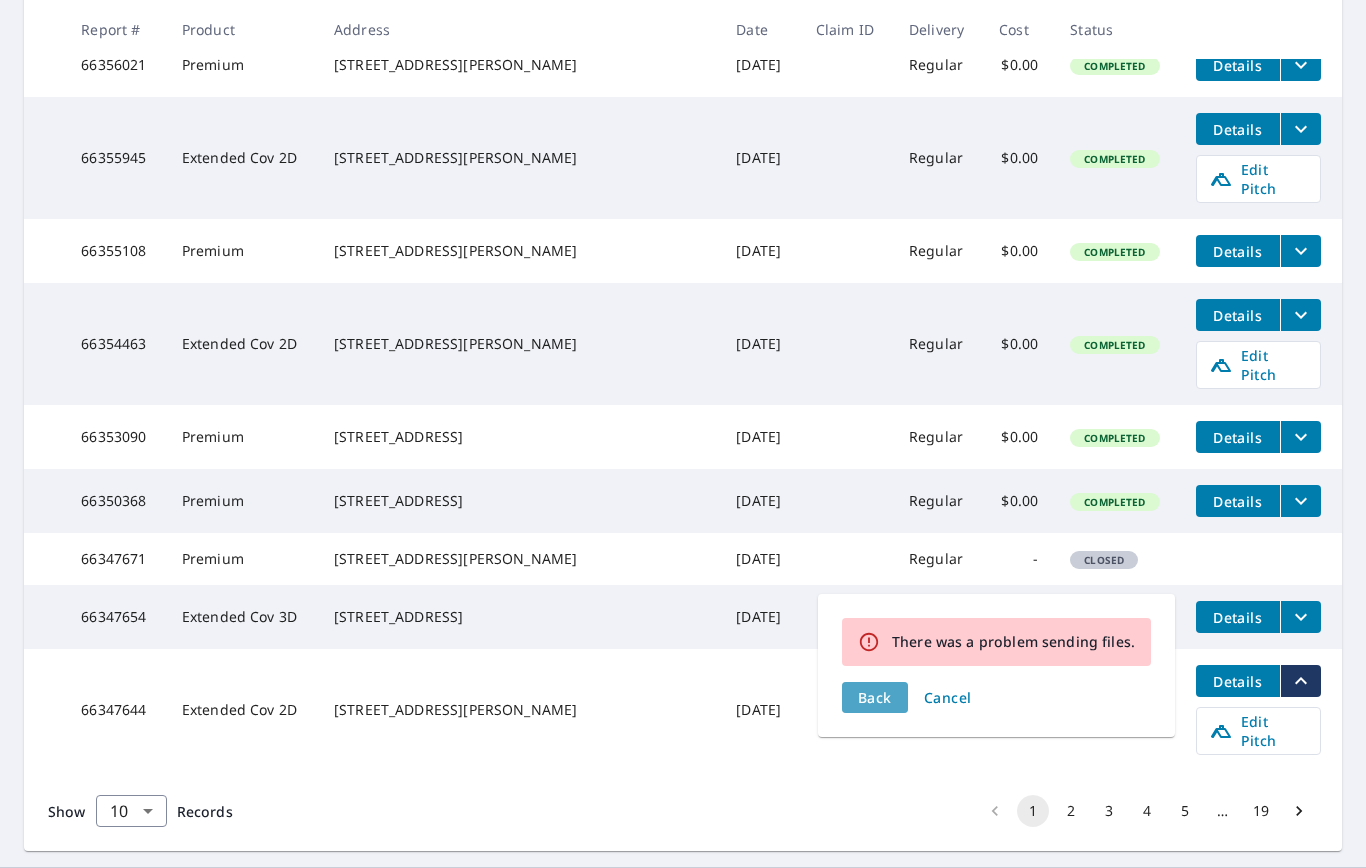 click on "Back" at bounding box center [875, 697] 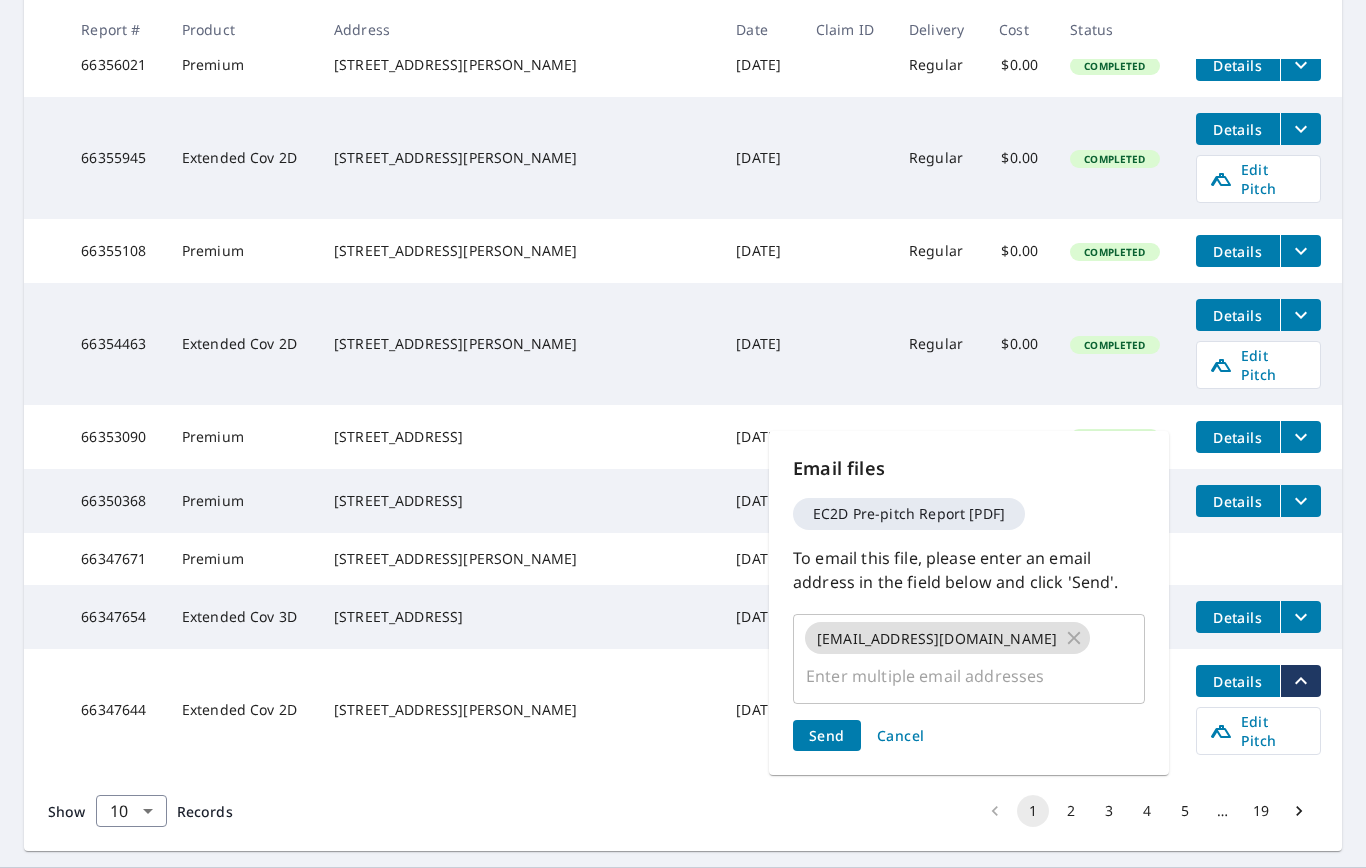 click on "Send" at bounding box center [827, 735] 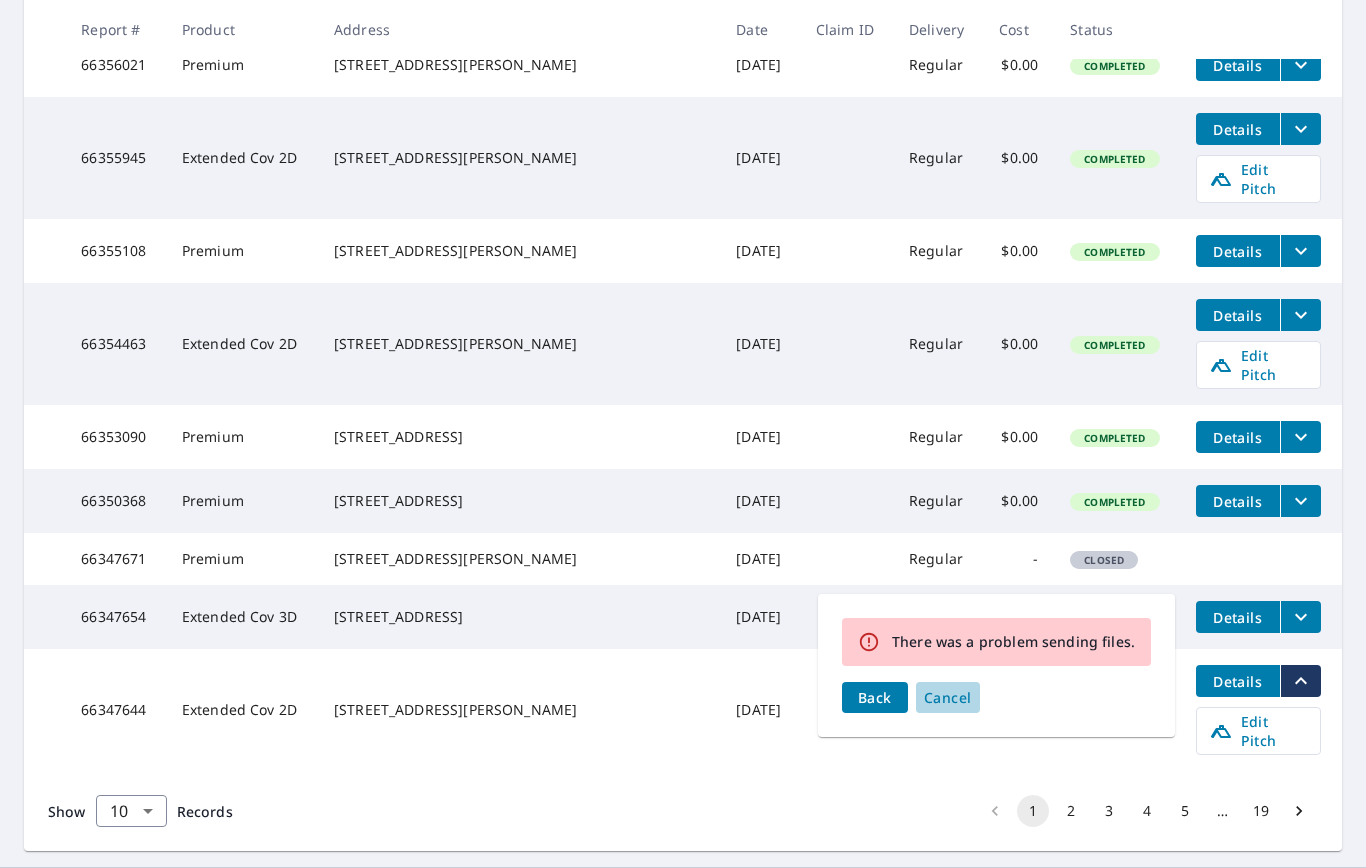 click on "Cancel" at bounding box center (948, 697) 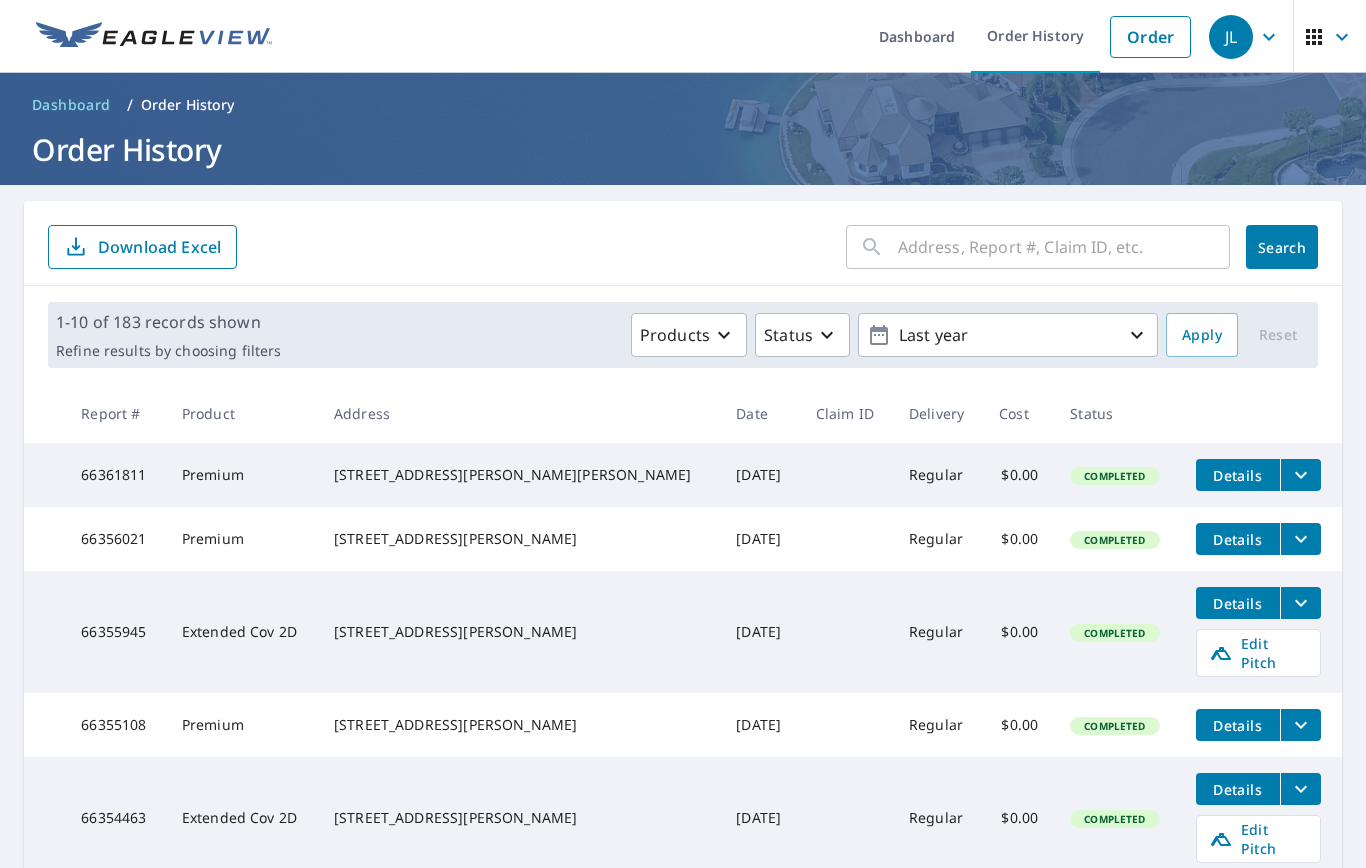 scroll, scrollTop: 0, scrollLeft: 0, axis: both 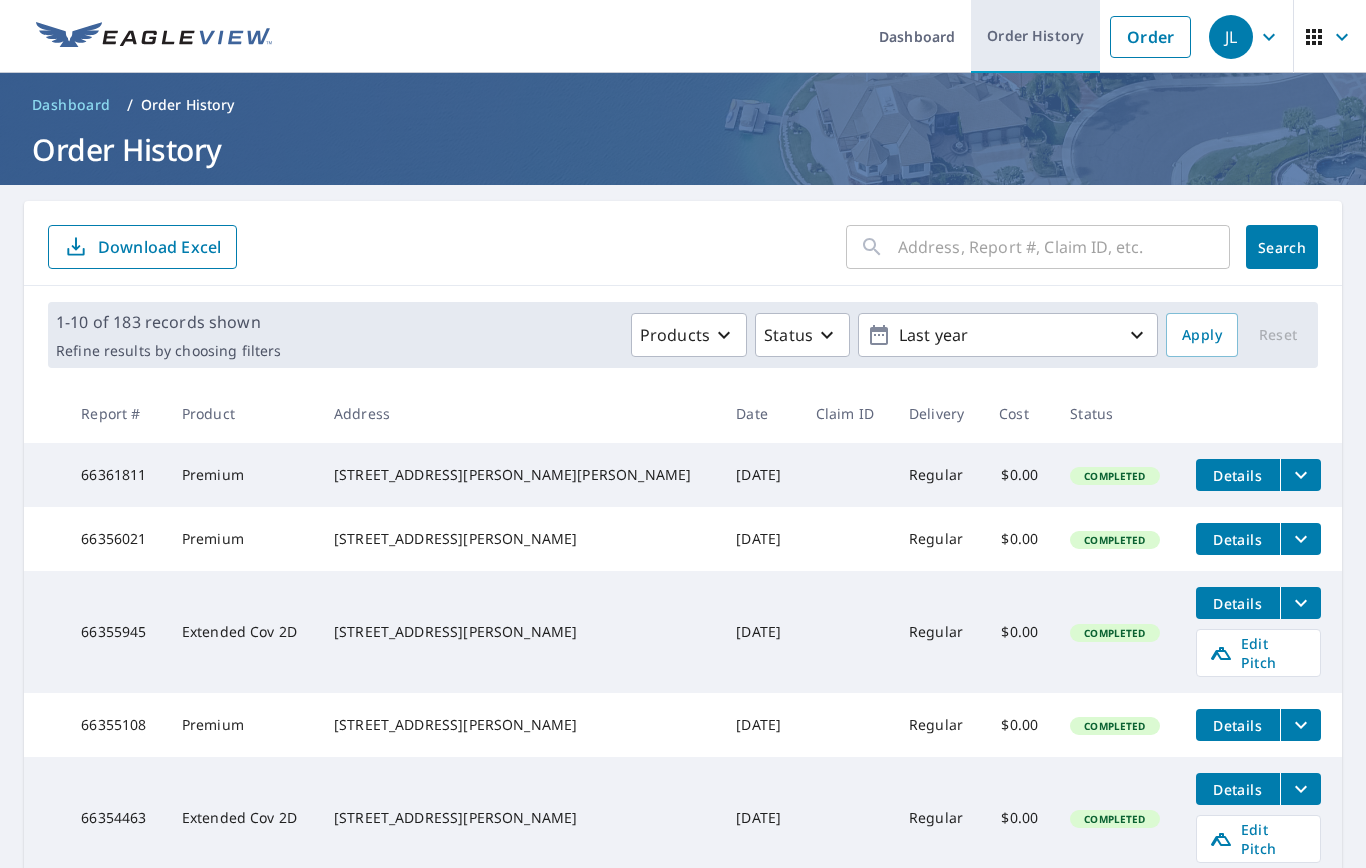 click on "Order History" at bounding box center [1035, 36] 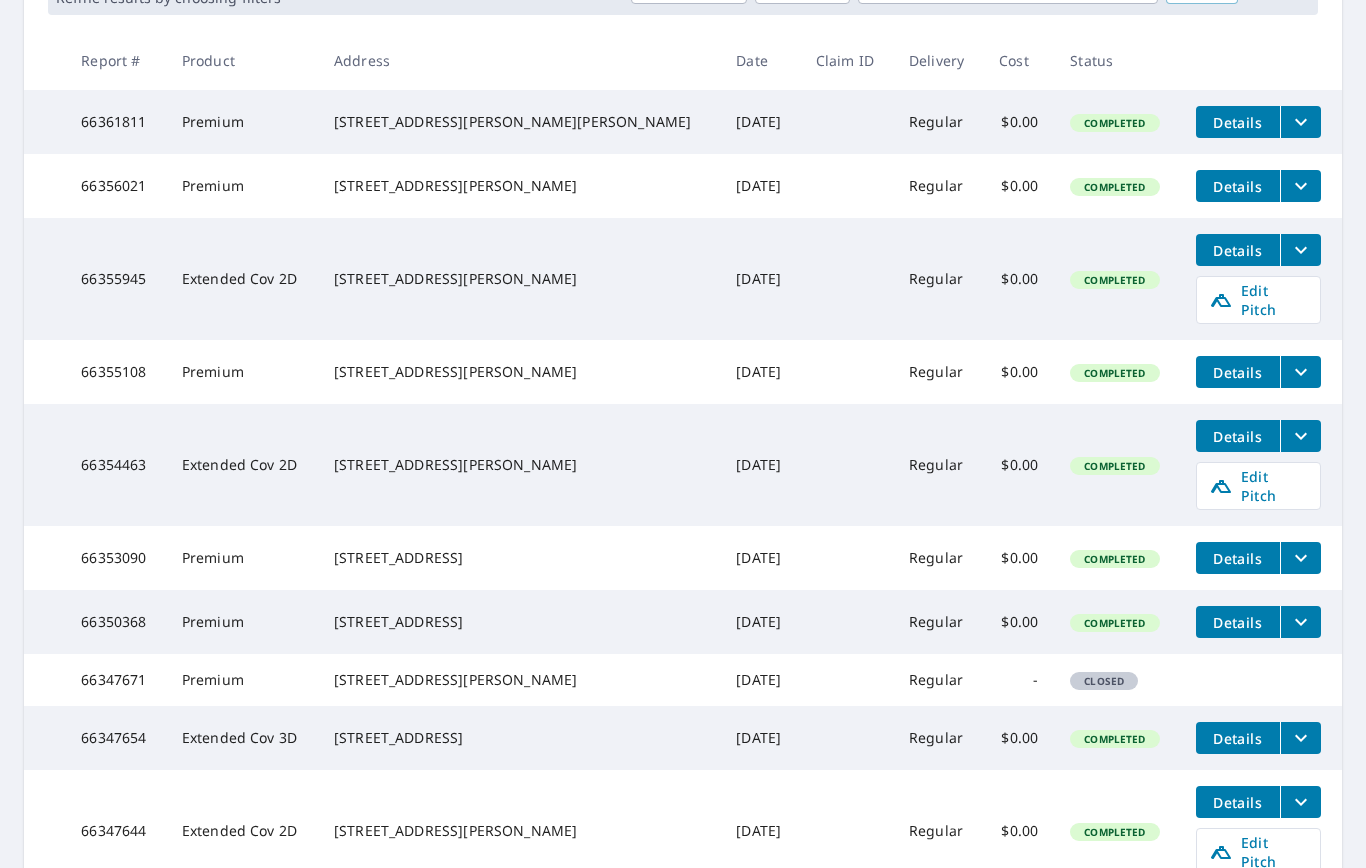 scroll, scrollTop: 371, scrollLeft: 0, axis: vertical 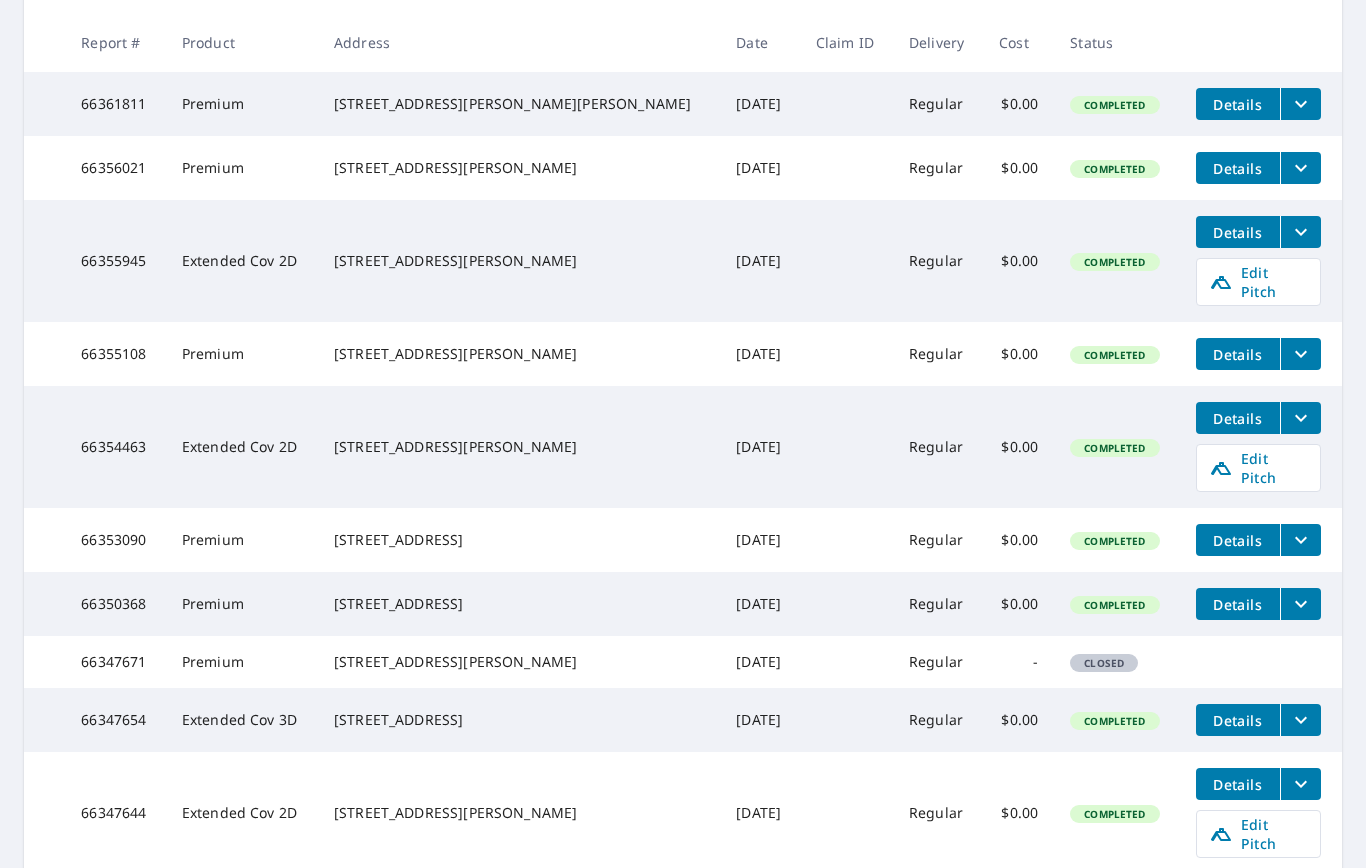 click 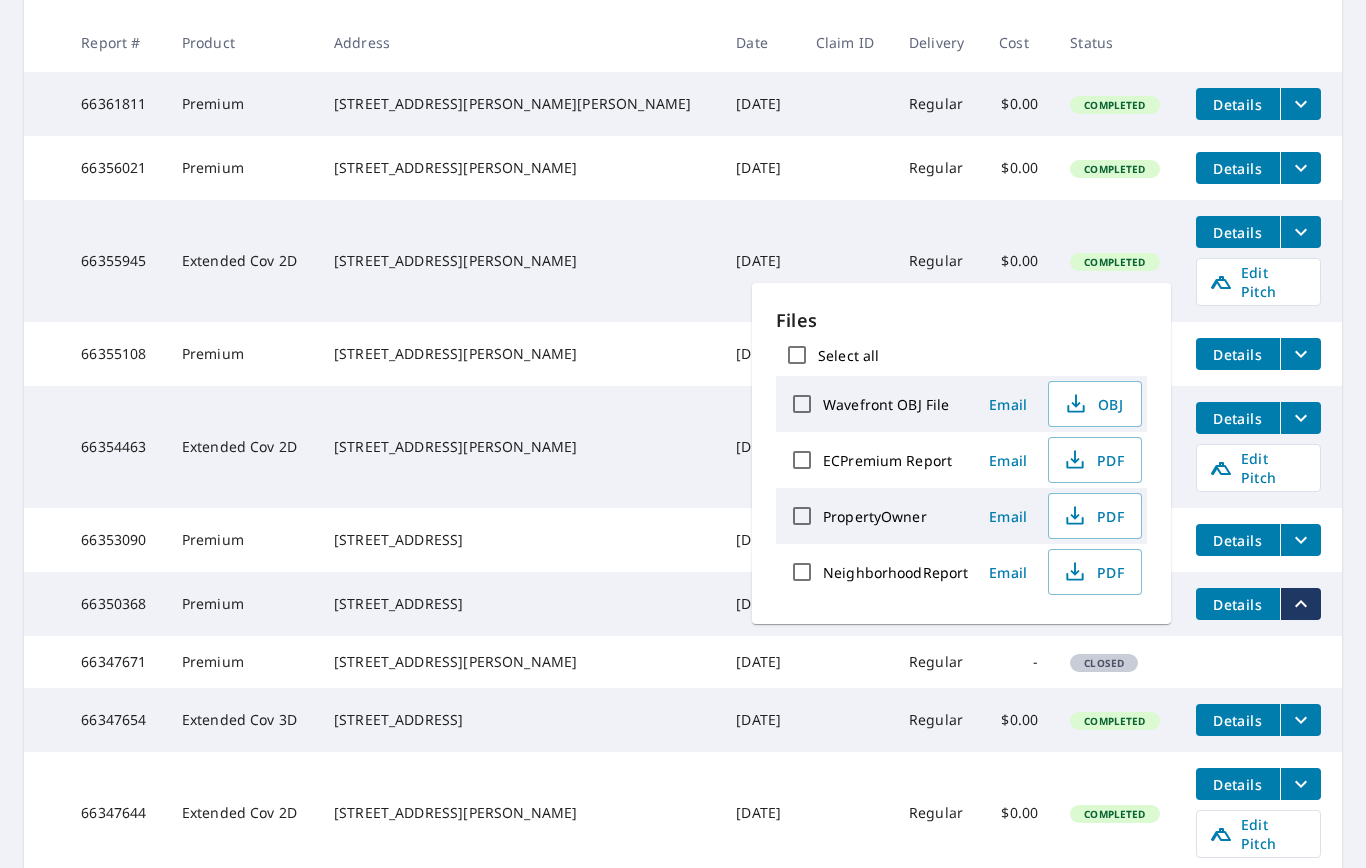 click on "66361811 Premium 125 Molly Lane
Ringgold, GA 30736 Jul 11, 2025 Regular $0.00 Completed Details 66356021 Premium 540 Sweet Birch Dr
Rossville, GA 30741 Jul 11, 2025 Regular $0.00 Completed Details 66355945 Extended Cov 2D 84 Plum Nelly Ln
Rising Fawn, GA 30738 Jul 11, 2025 Regular $0.00 Completed Details Edit Pitch 66355108 Premium 9915 Fieldcrest Dr
Apison, TN 37302 Jul 11, 2025 Regular $0.00 Completed Details 66354463 Extended Cov 2D 2516 Stewart Rd
Signal Mountain, TN 37377 Jul 11, 2025 Regular $0.00 Completed Details Edit Pitch 66353090 Premium 8101 Paces Ferry Crossing
Chattanooga, TN 37421 Jul 11, 2025 Regular $0.00 Completed Details 66350368 Premium 1004 Grey Oaks Ln
Chattanooga, TN 37421 Jul 11, 2025 Regular $0.00 Completed Details 66347671 Premium 126 Executive Dr
Jasper, TN 37347 Jul 10, 2025 Regular - Closed 66347654 Extended Cov 3D 1500 River View Oaks Rd
Chattanooga, TN 37405 Jul 10, 2025 Regular $0.00 Completed Details 66347644 Extended Cov 2D 1018 Dennis Ave
Jasper, TN 37347 Jul 10, 2025 $0.00" at bounding box center [683, 473] 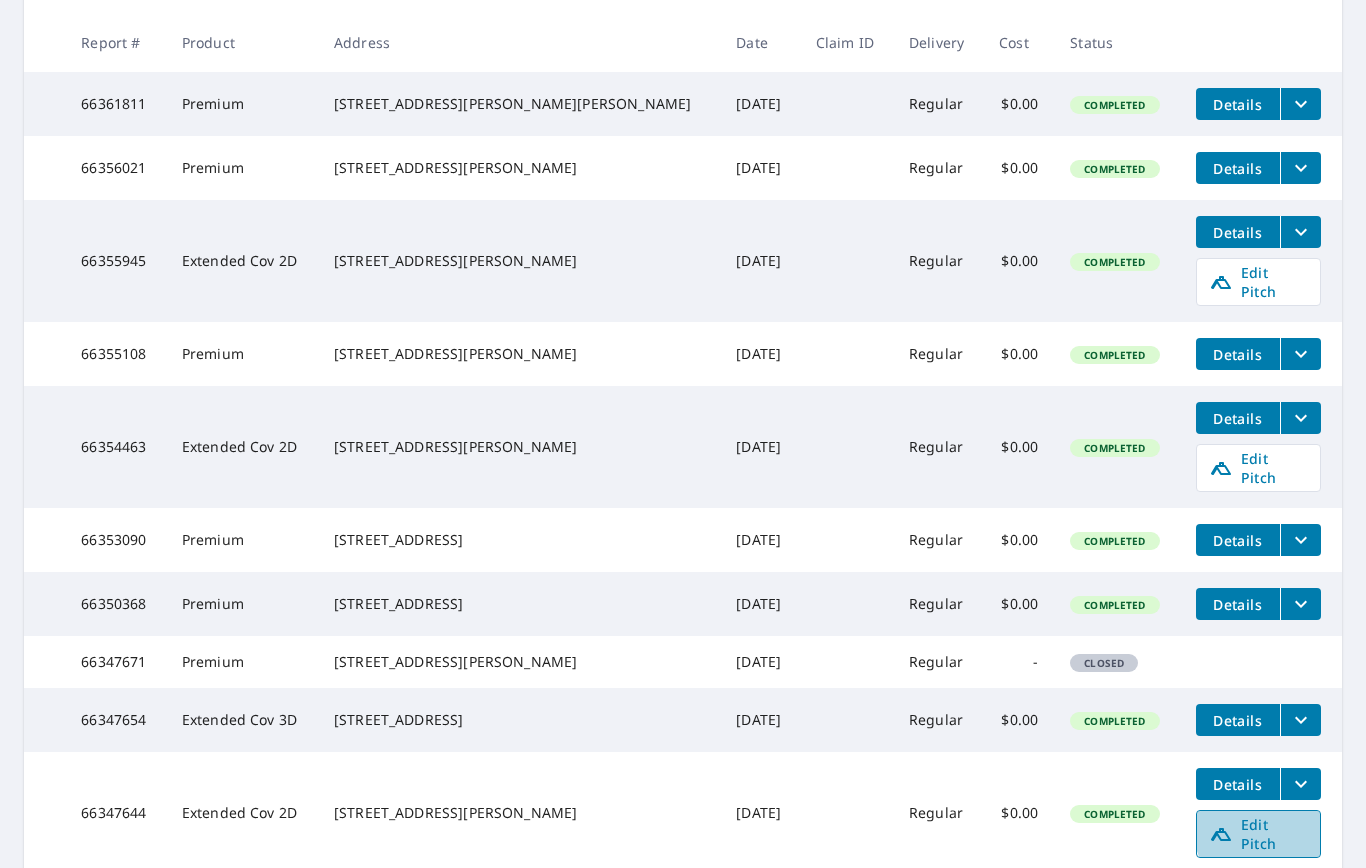click on "Edit Pitch" at bounding box center [1258, 834] 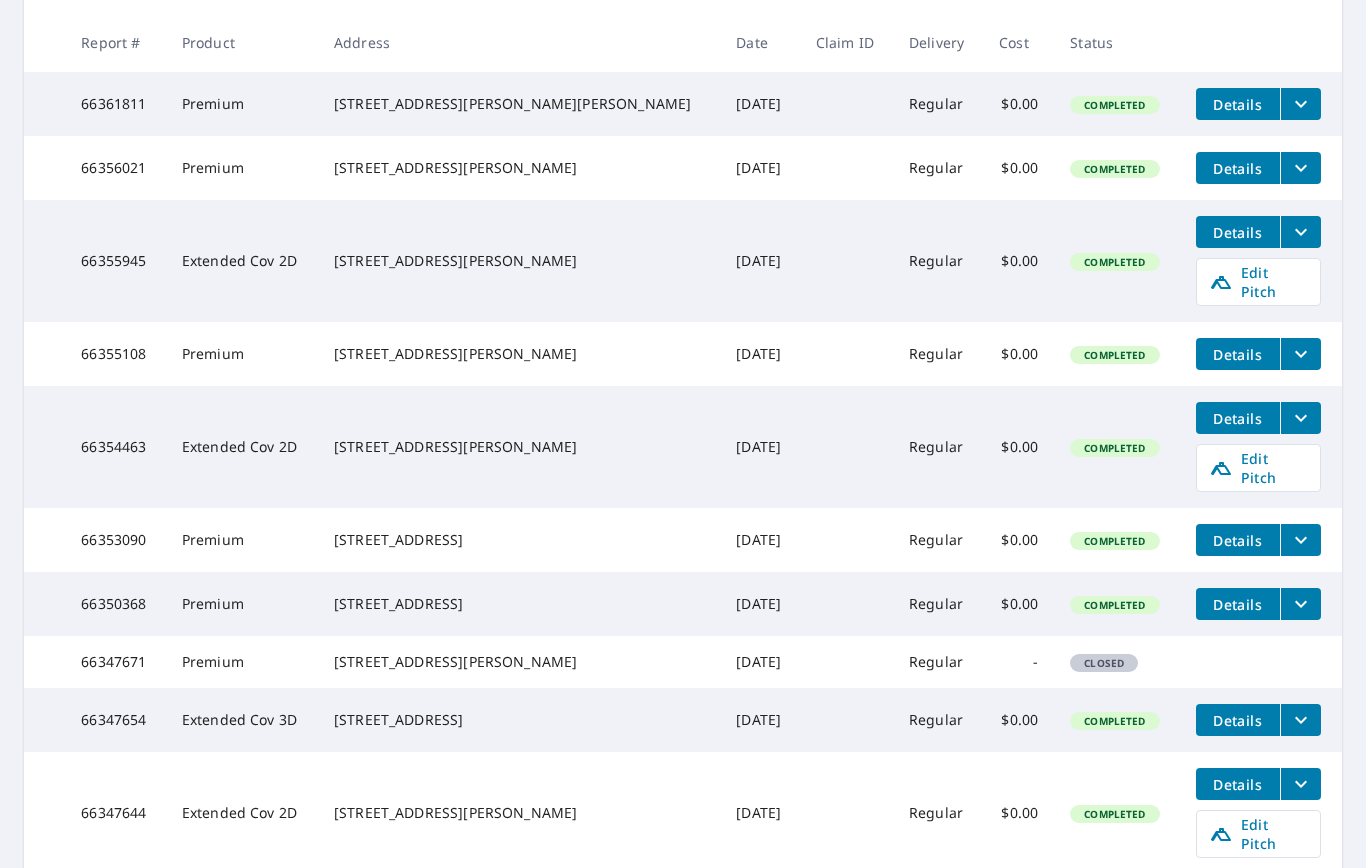 click 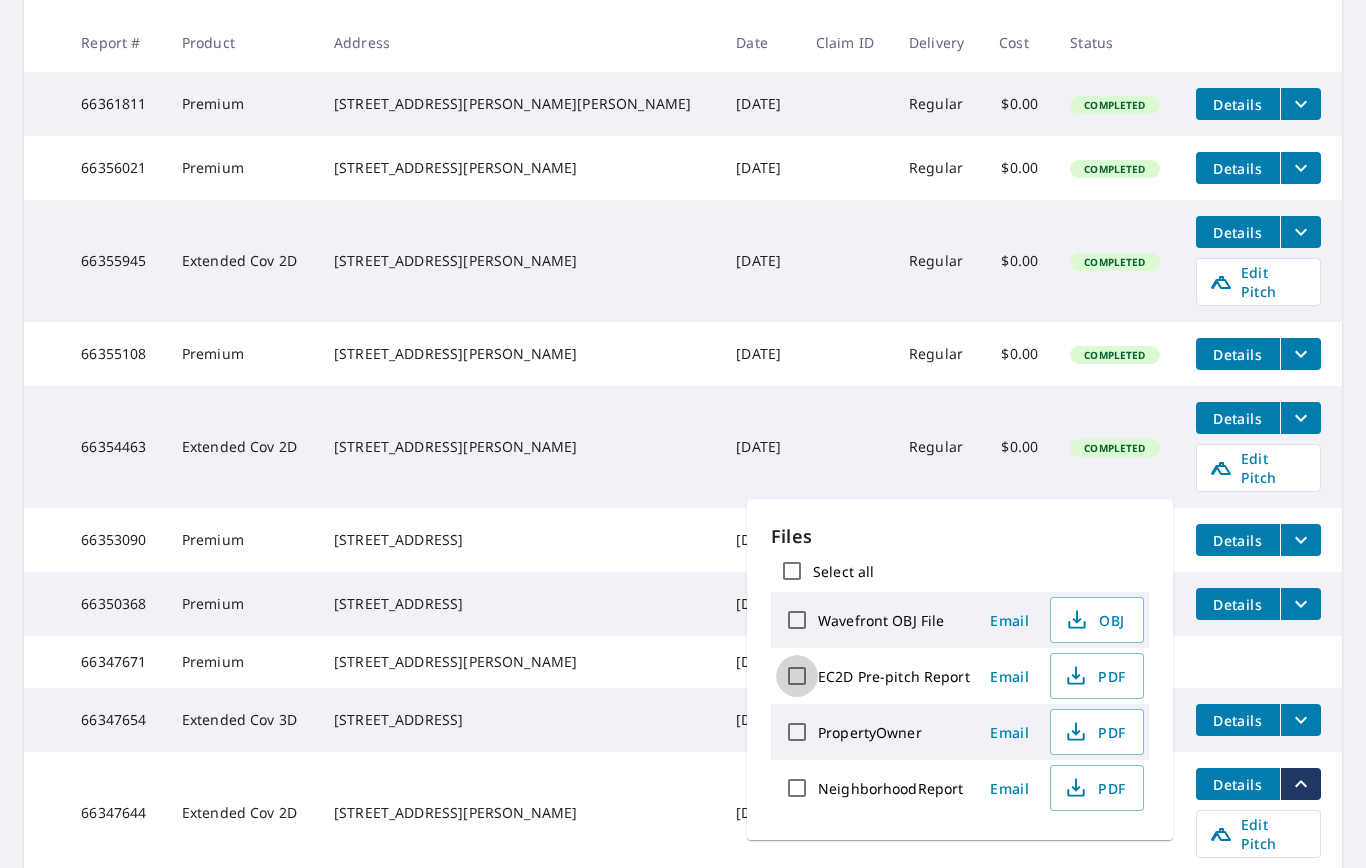 click on "EC2D Pre-pitch Report" at bounding box center [797, 676] 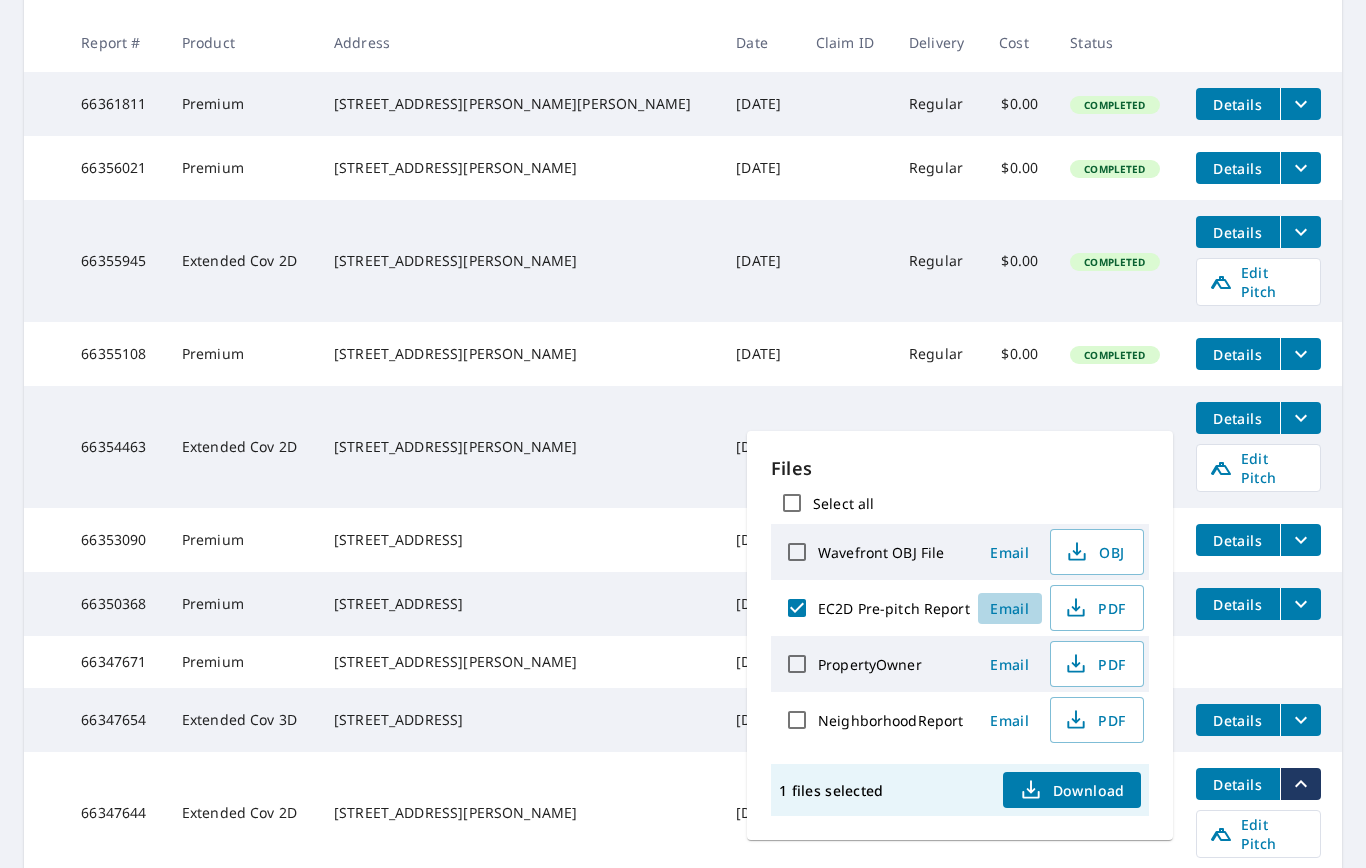 click on "Email" at bounding box center [1010, 608] 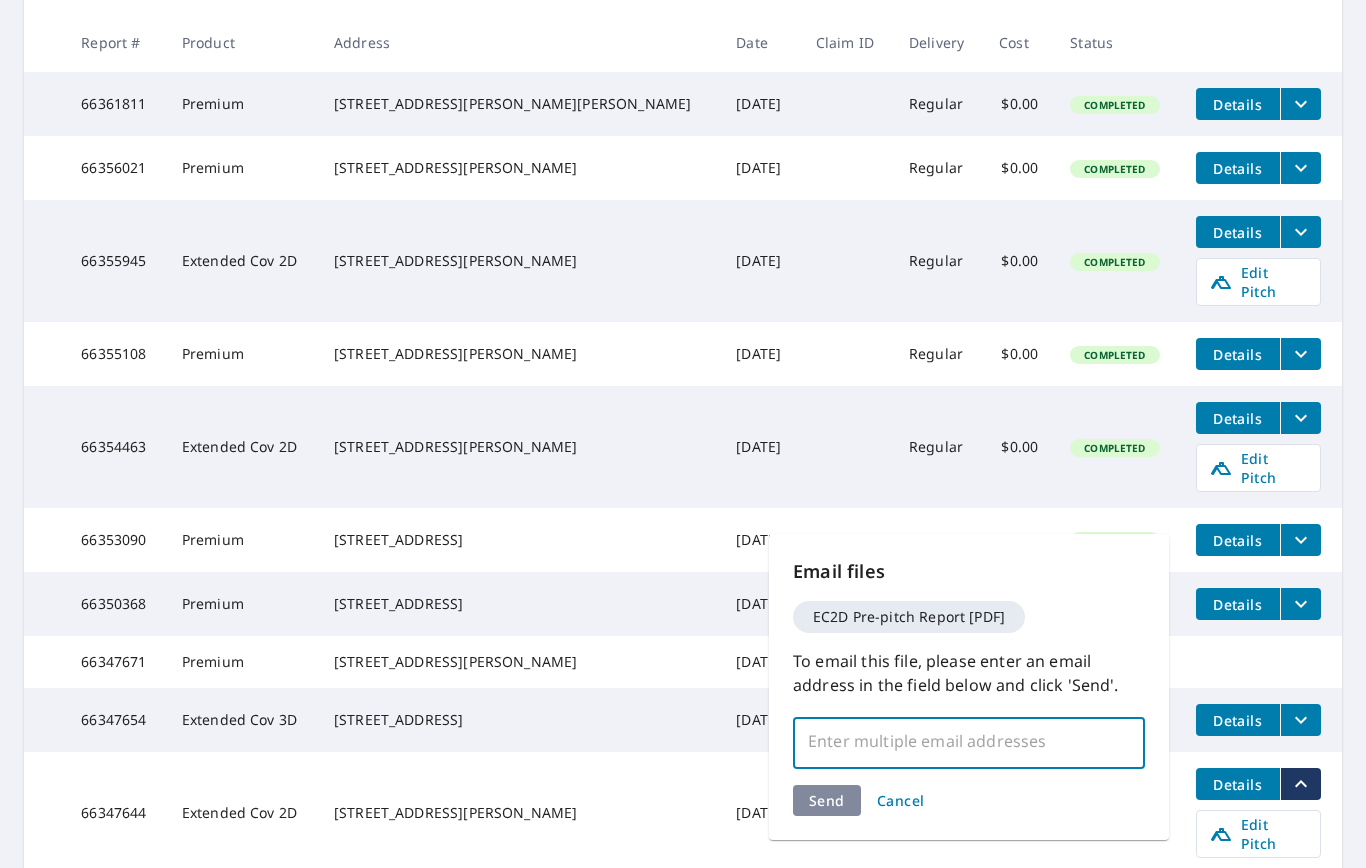 drag, startPoint x: 932, startPoint y: 737, endPoint x: 932, endPoint y: 856, distance: 119 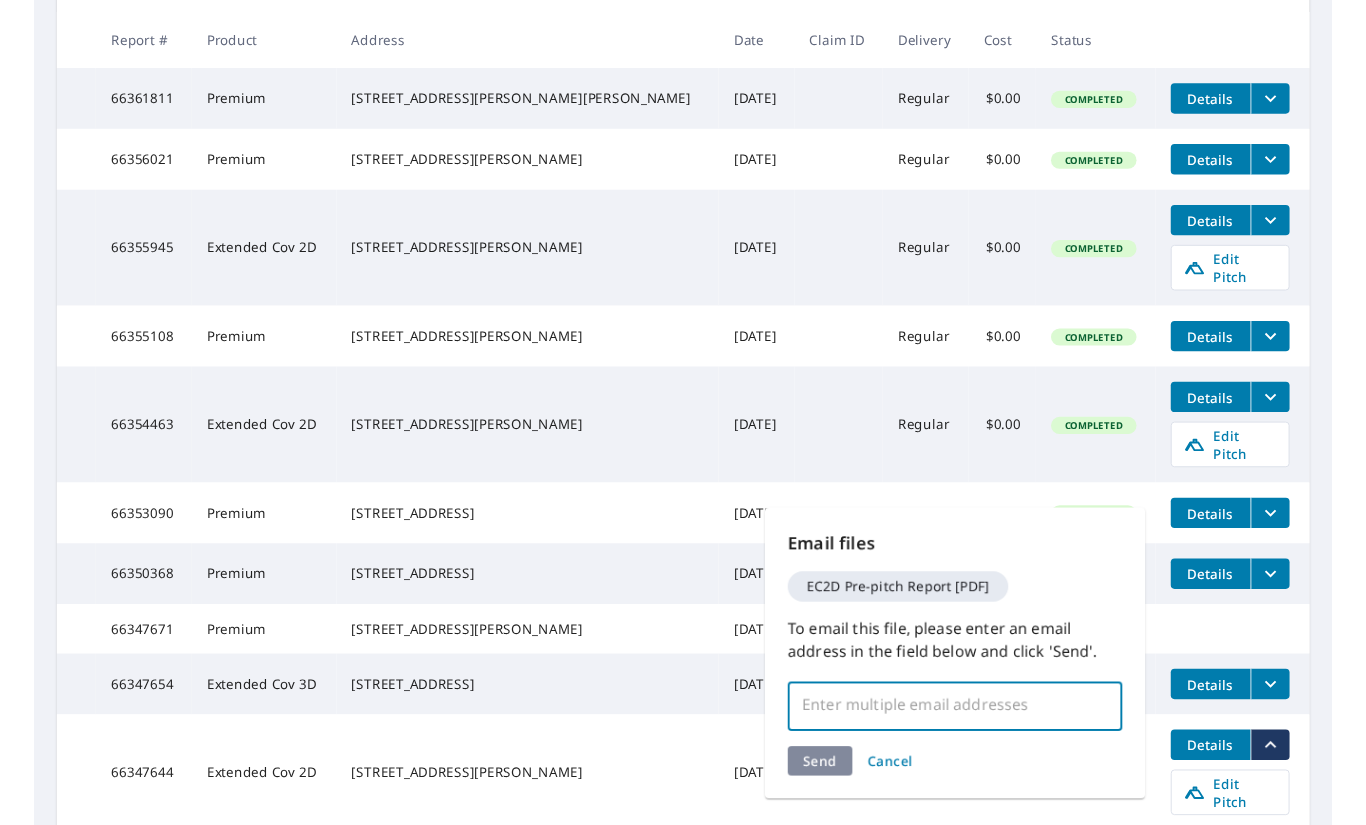 scroll, scrollTop: 15, scrollLeft: 0, axis: vertical 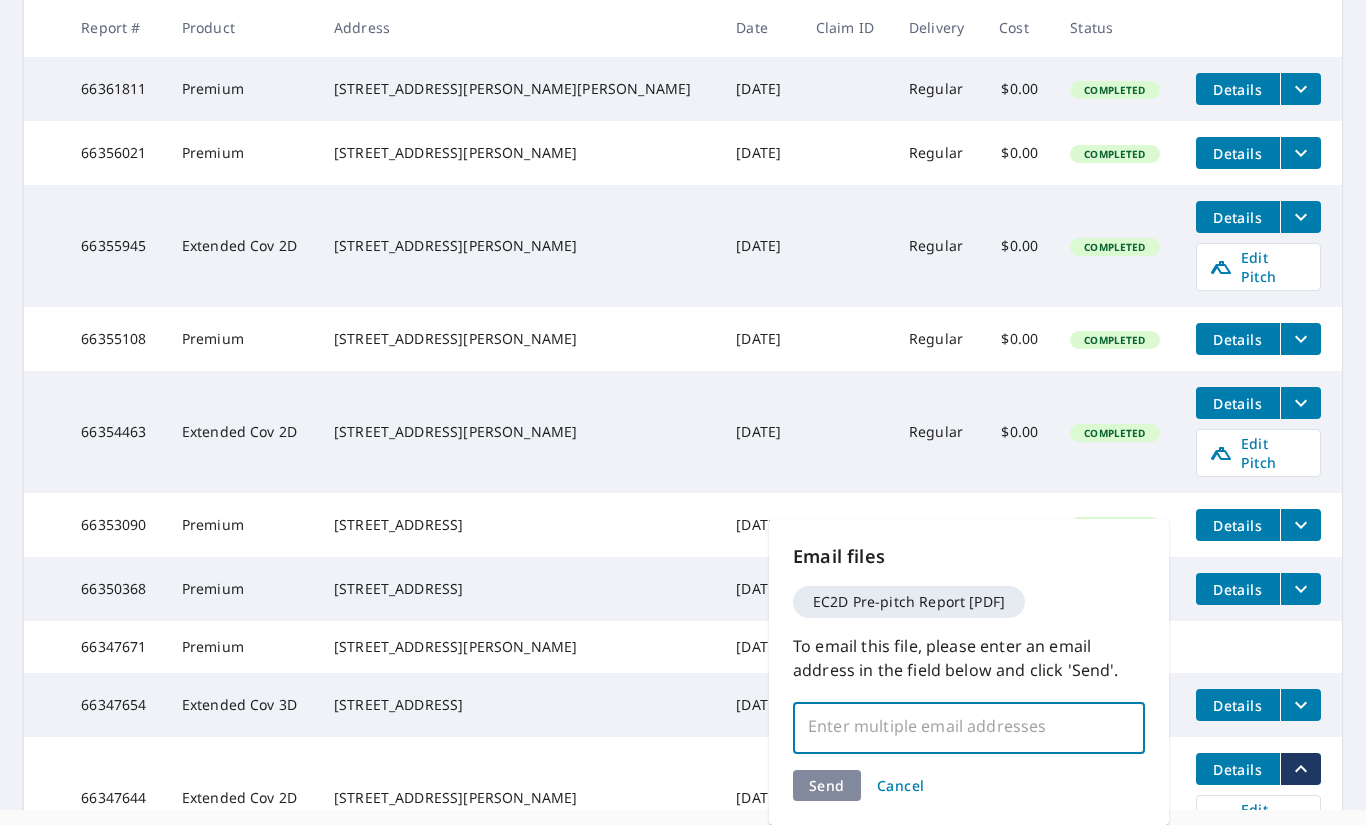 paste on "sperry@langleyroofs.com" 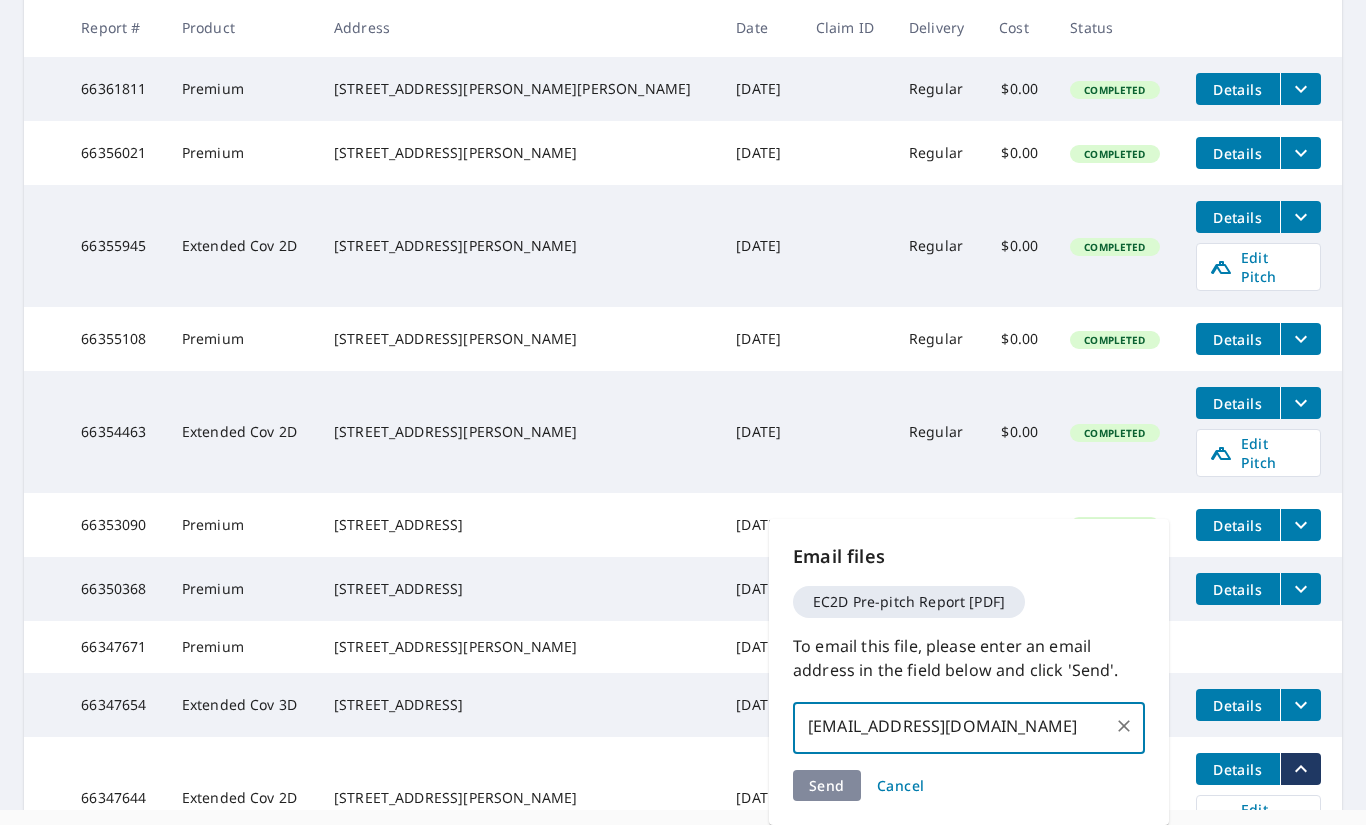 type on "sperry@langleyroofs.com" 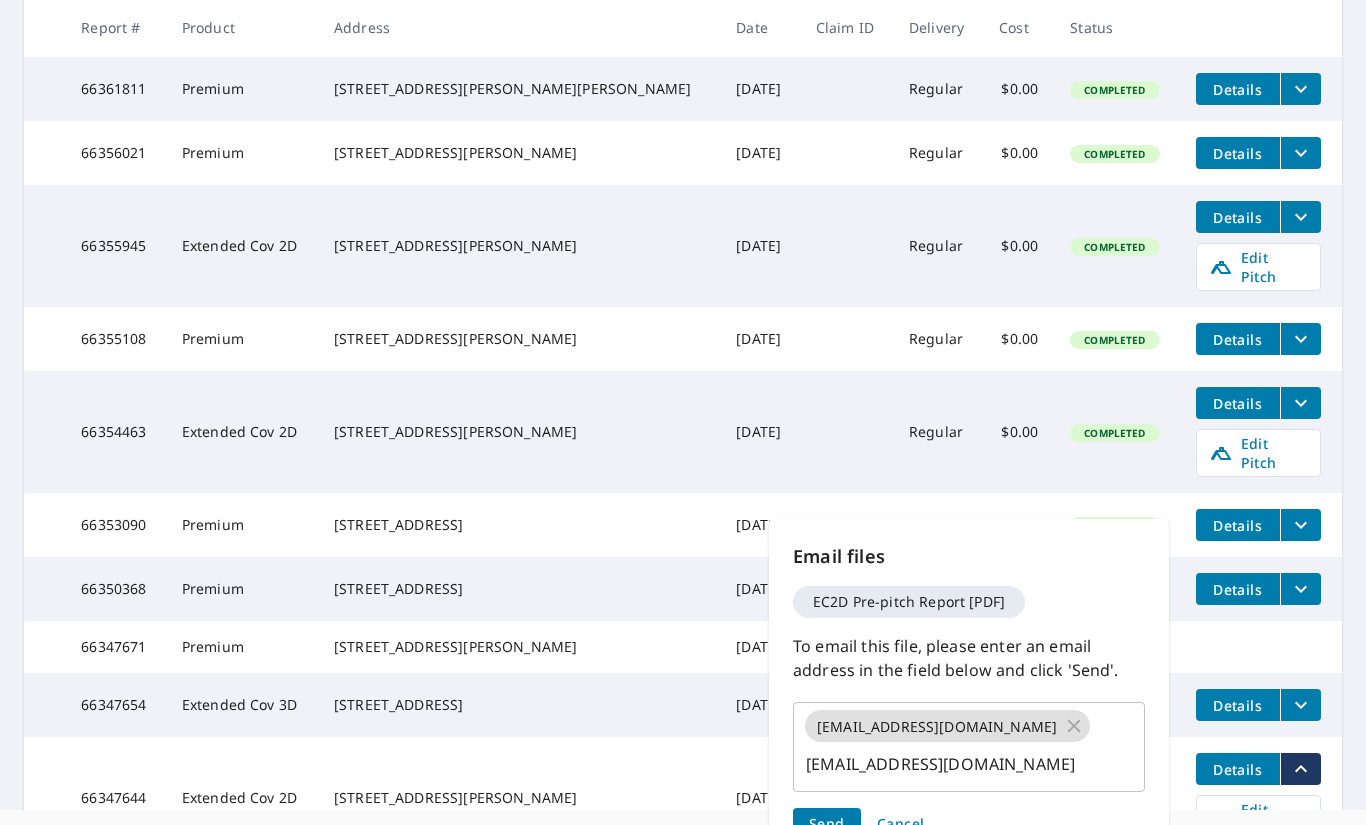 type 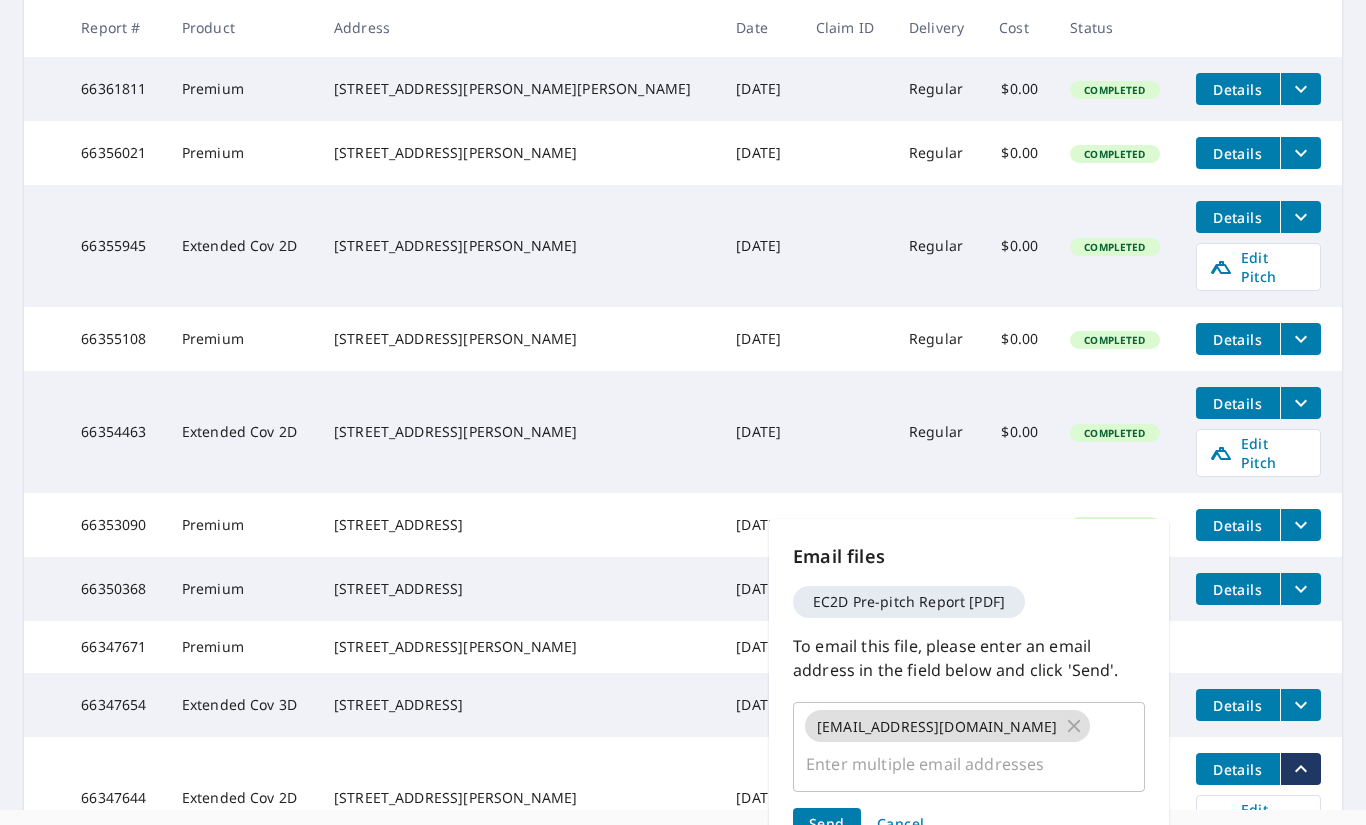 click on "Send Cancel" at bounding box center [969, 823] 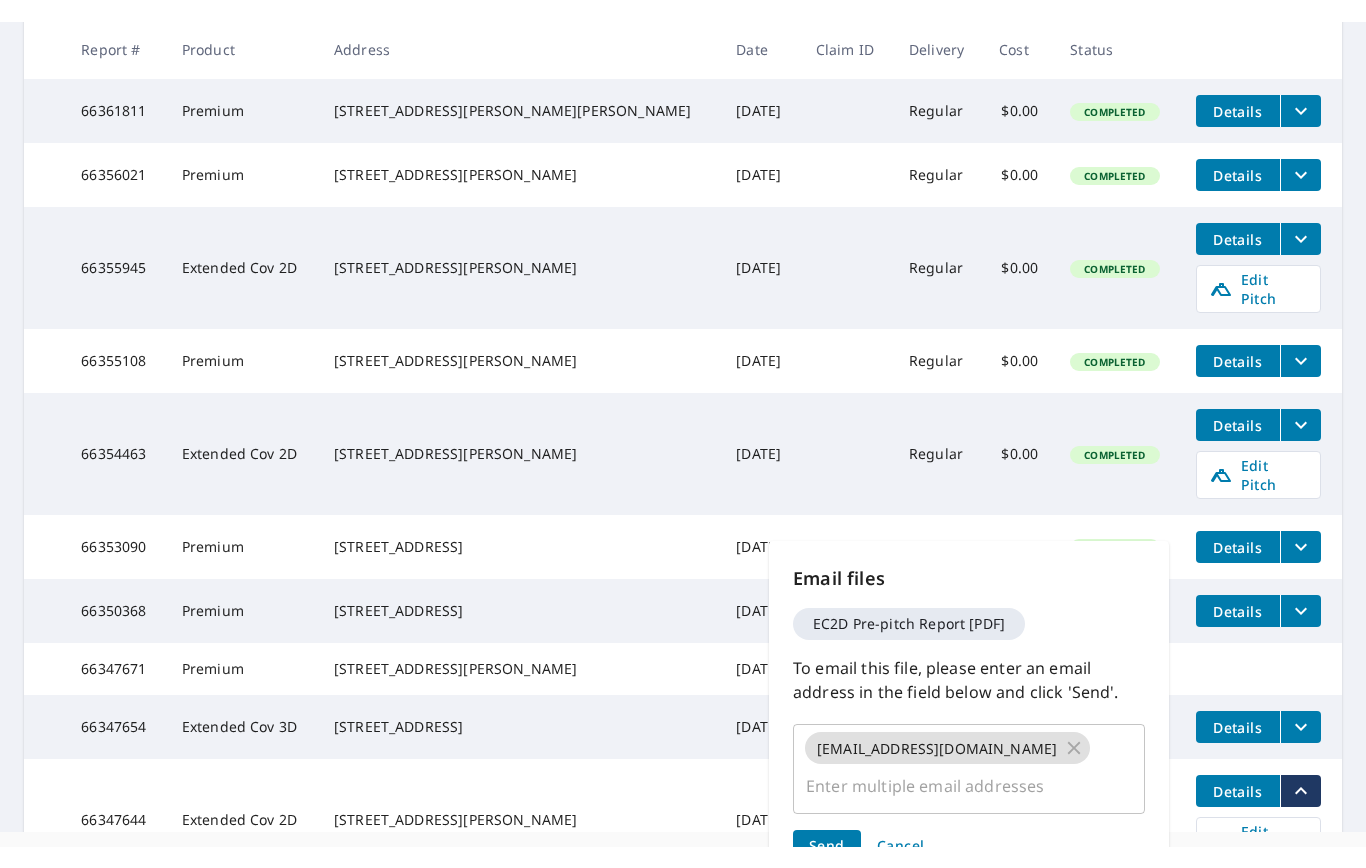 scroll, scrollTop: 0, scrollLeft: 0, axis: both 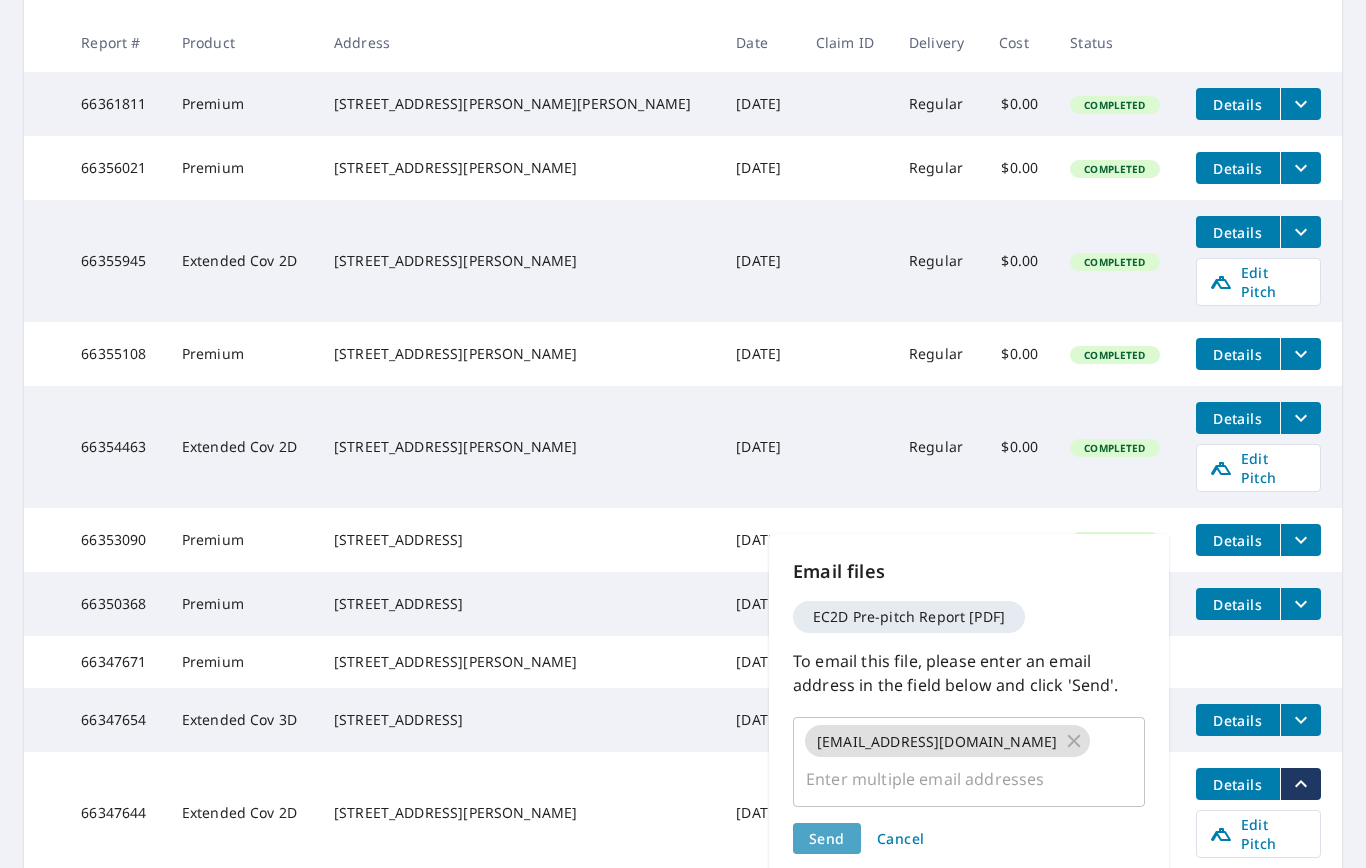 click on "Send" at bounding box center (827, 838) 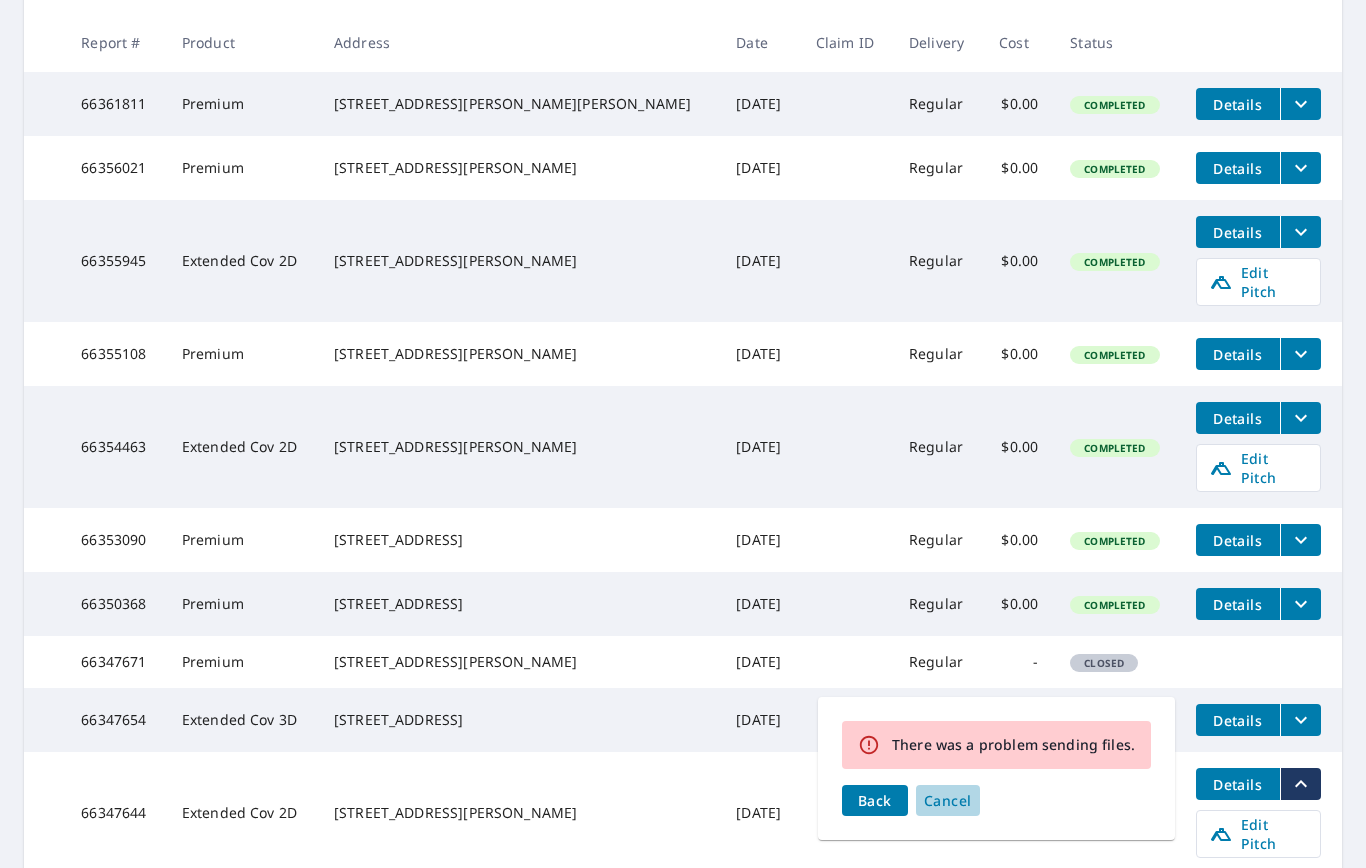 click on "Cancel" at bounding box center [948, 800] 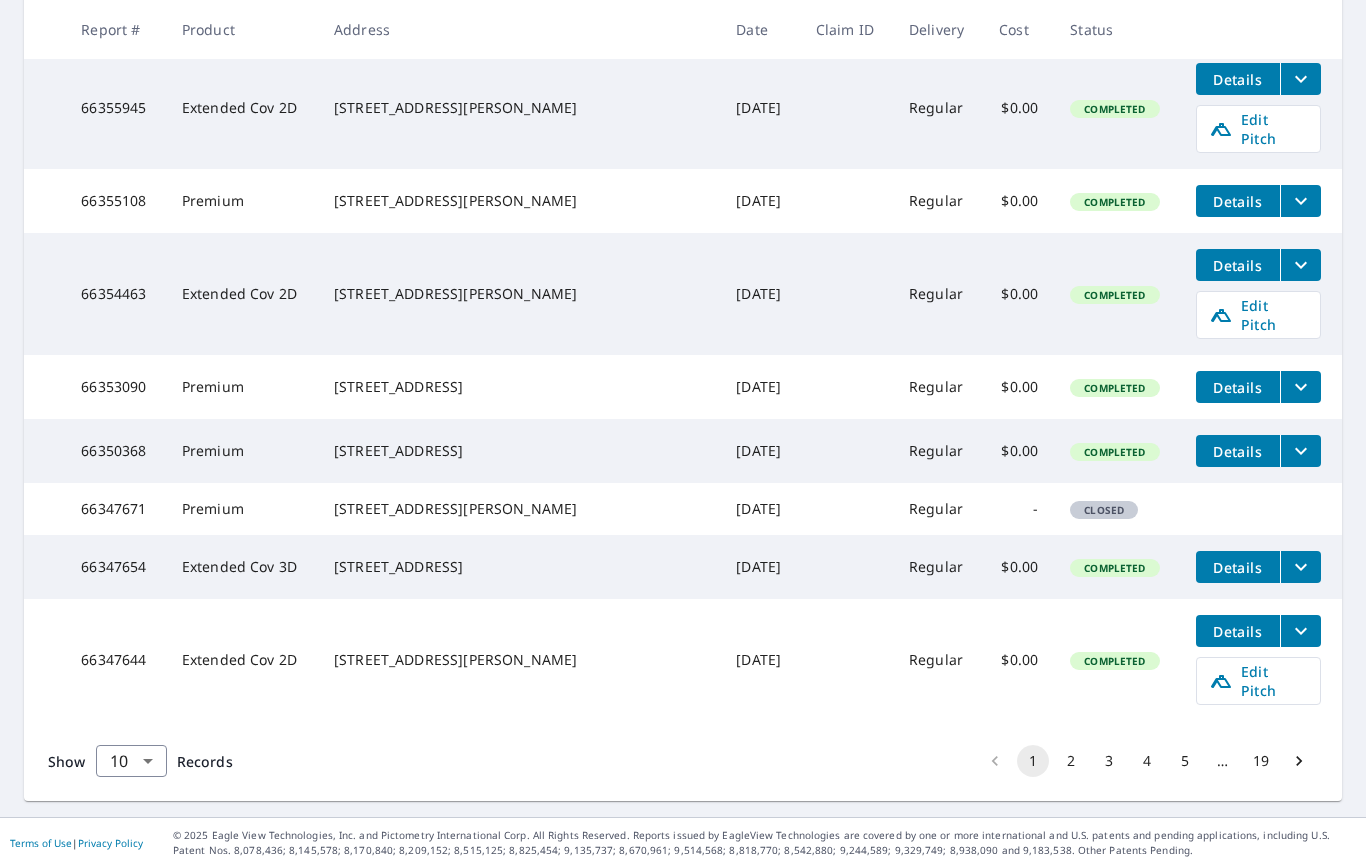 scroll, scrollTop: 550, scrollLeft: 0, axis: vertical 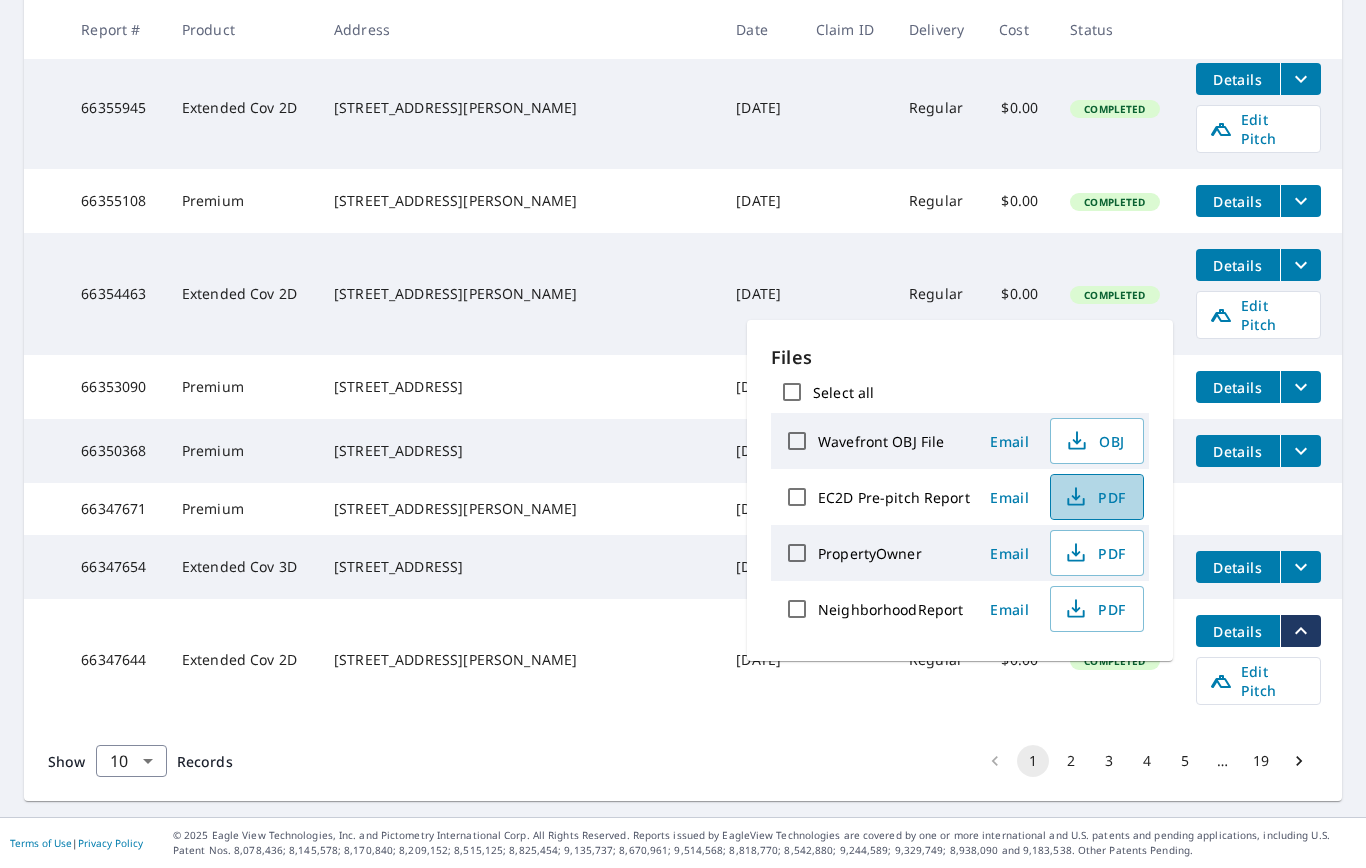 click 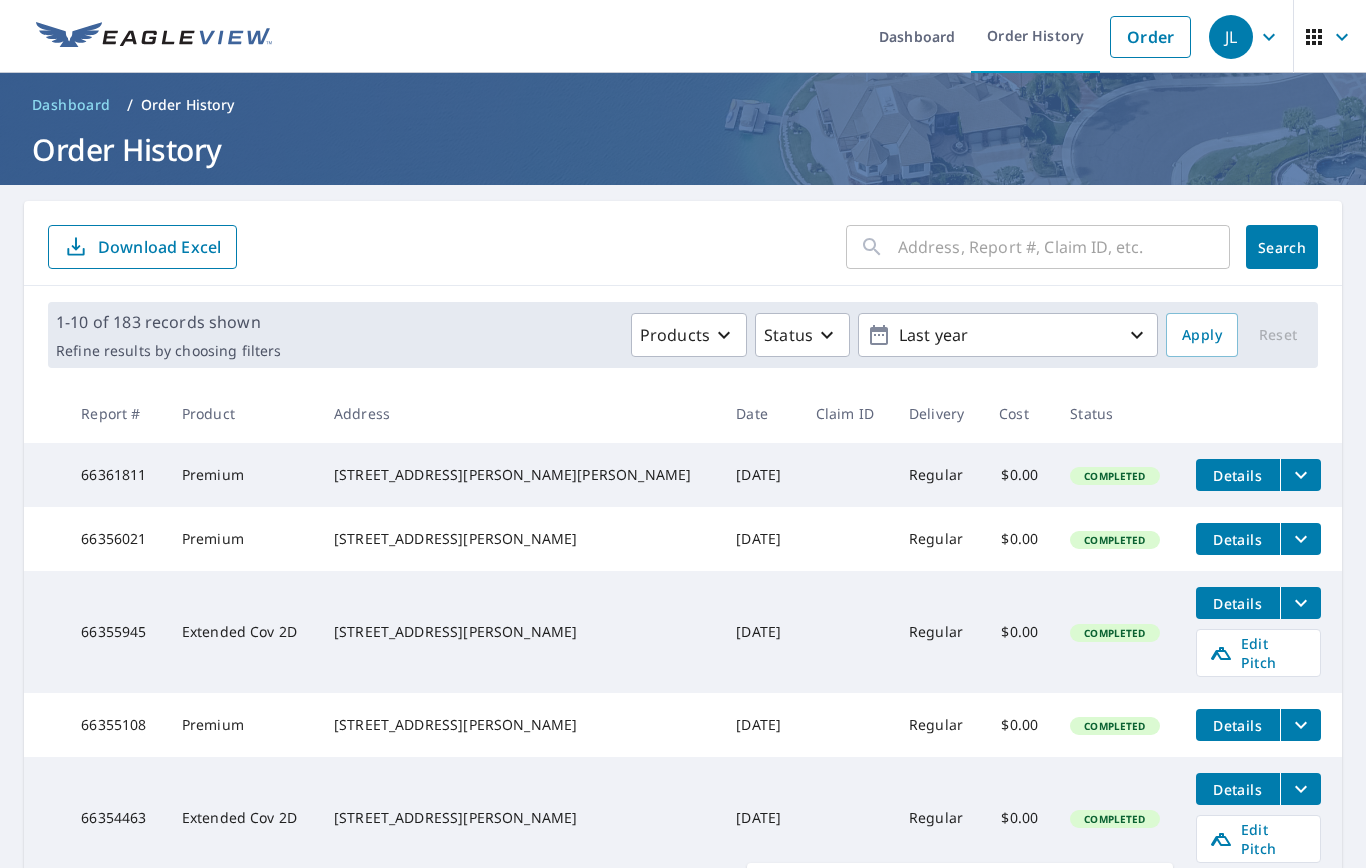 scroll, scrollTop: 0, scrollLeft: 0, axis: both 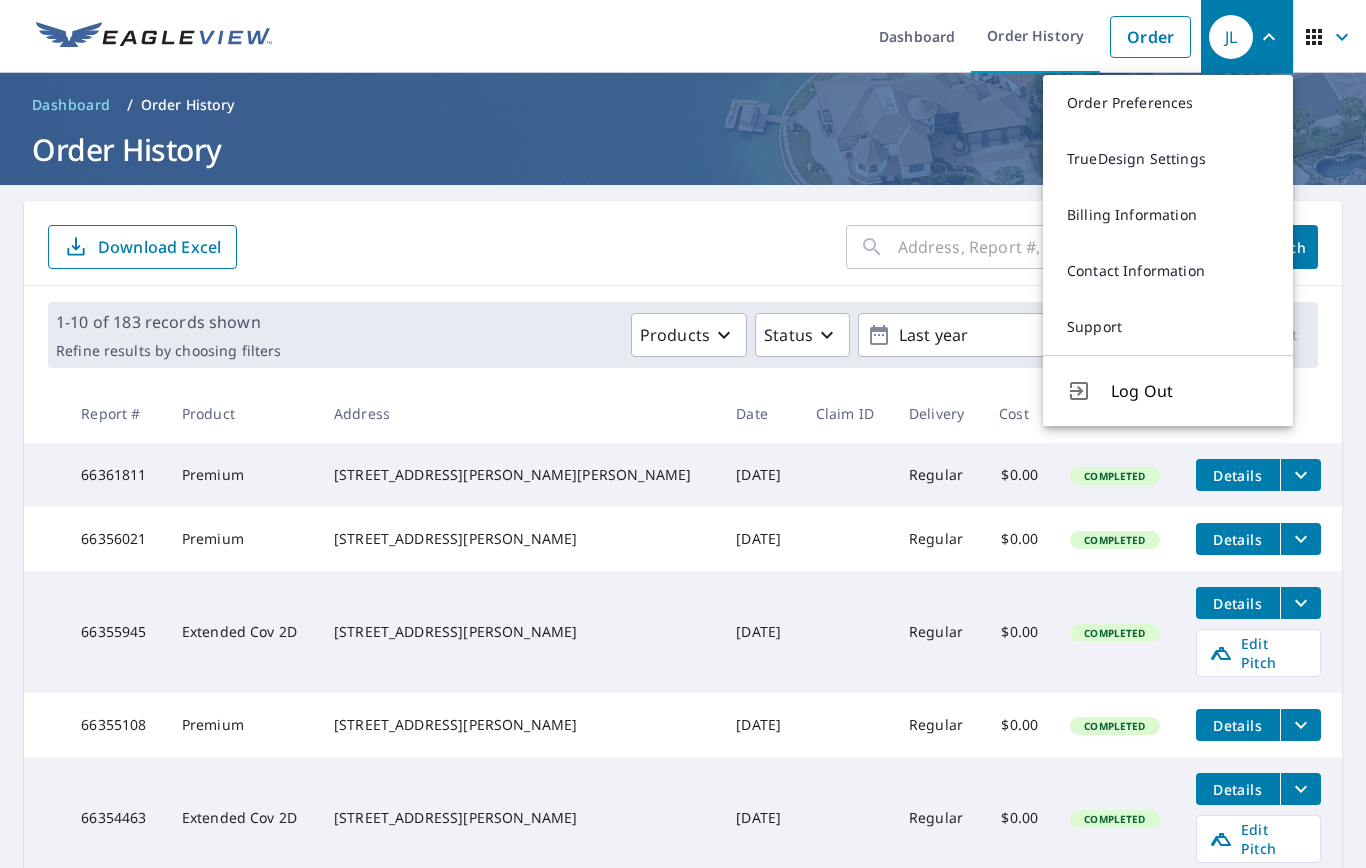click on "Log Out" at bounding box center (1190, 391) 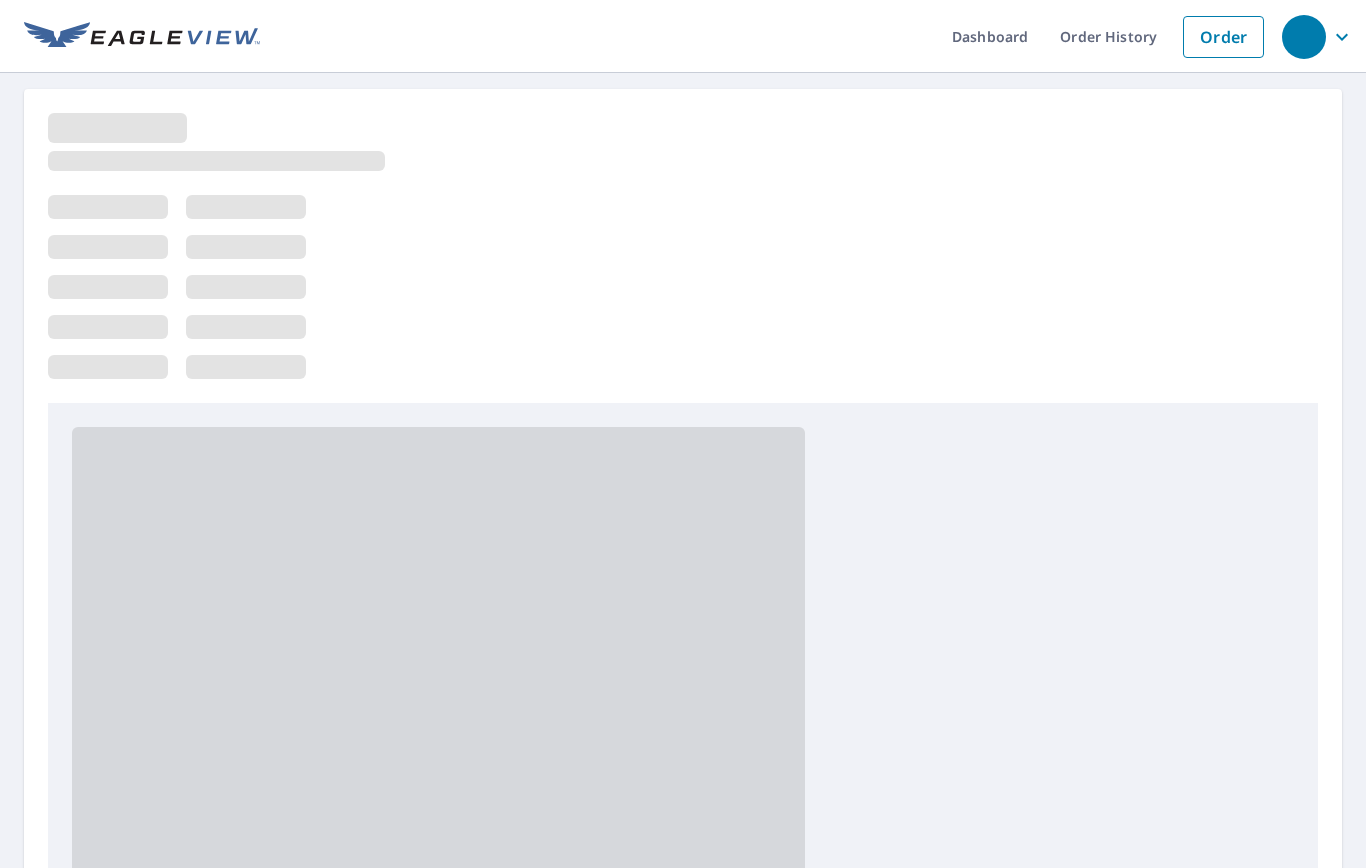 scroll, scrollTop: 0, scrollLeft: 0, axis: both 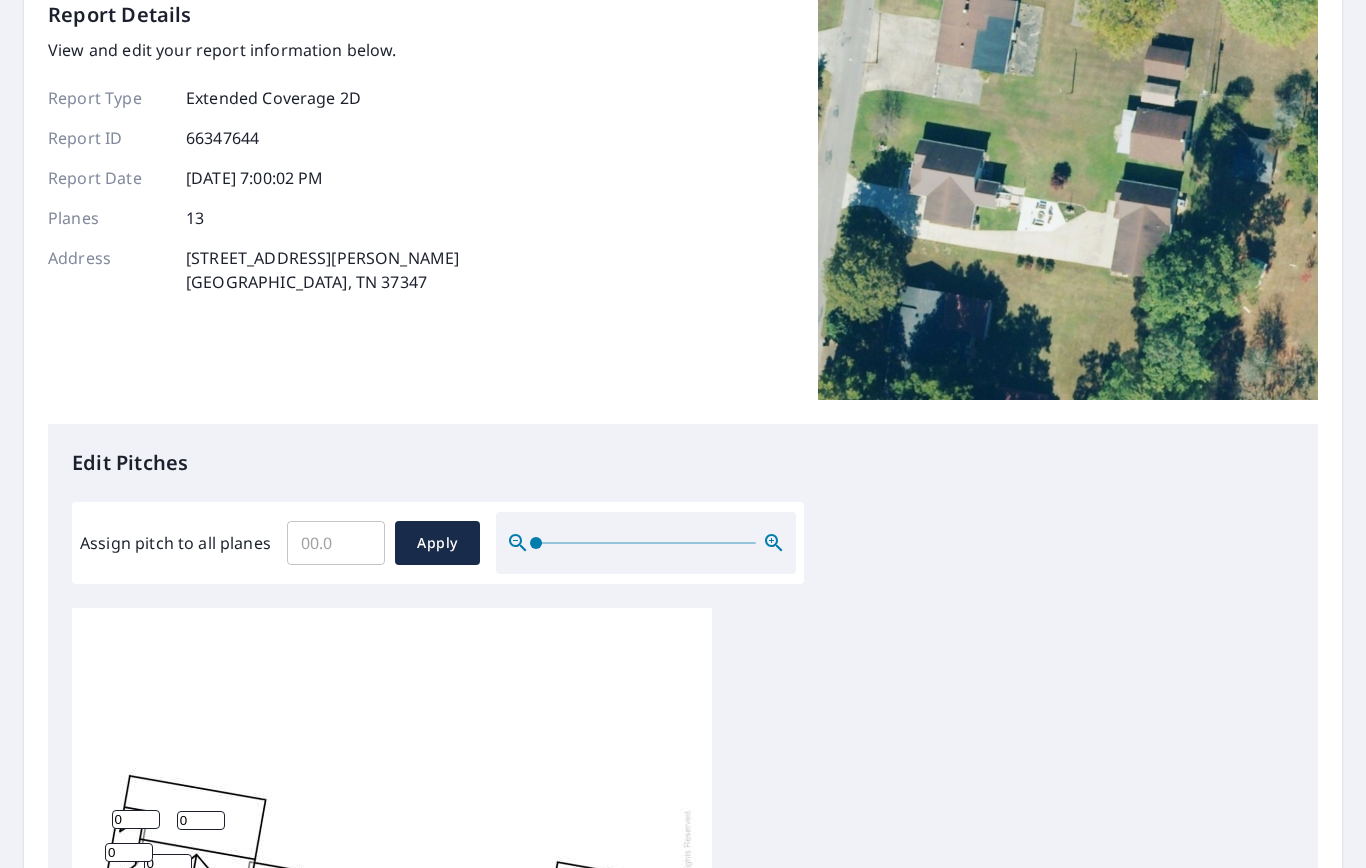 click on "Assign pitch to all planes" at bounding box center (336, 543) 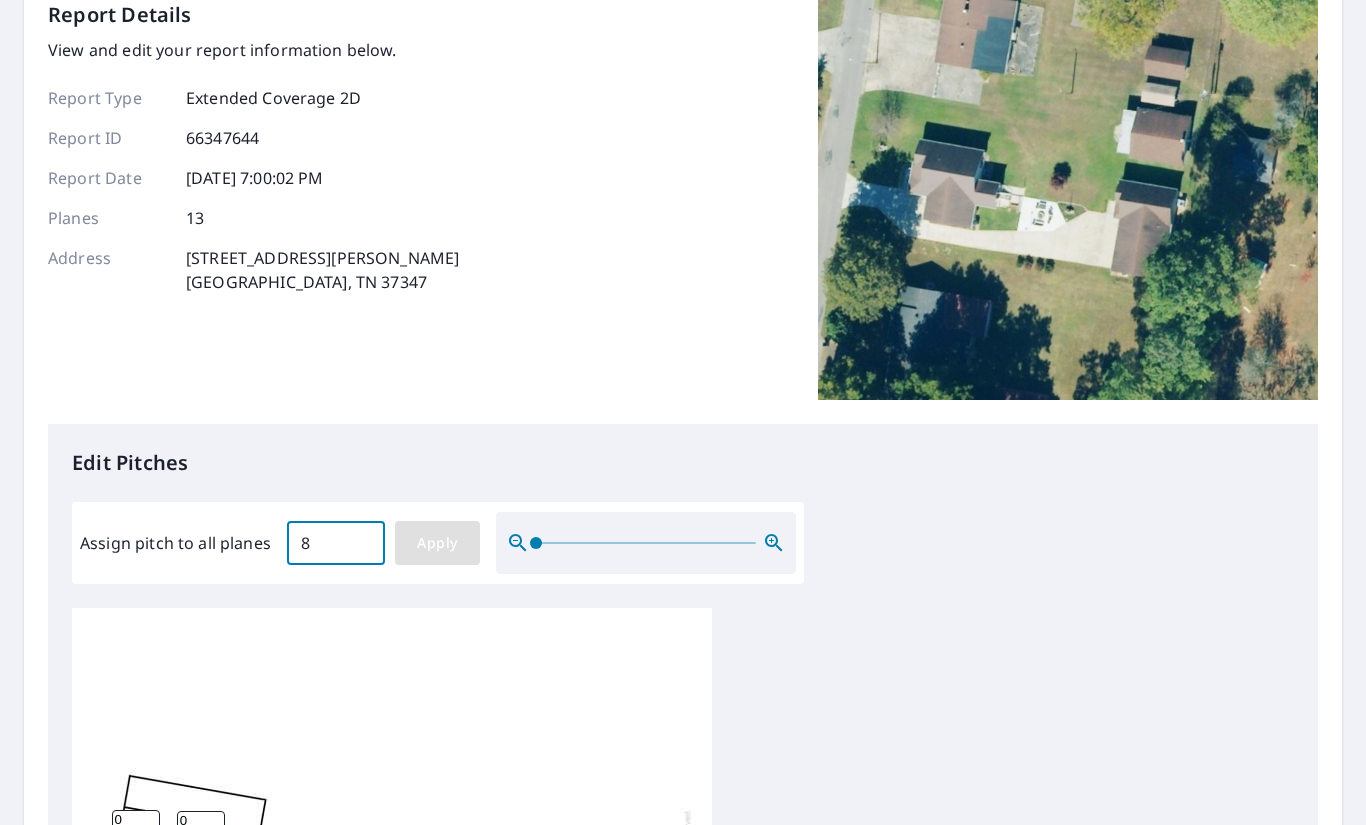 type on "8" 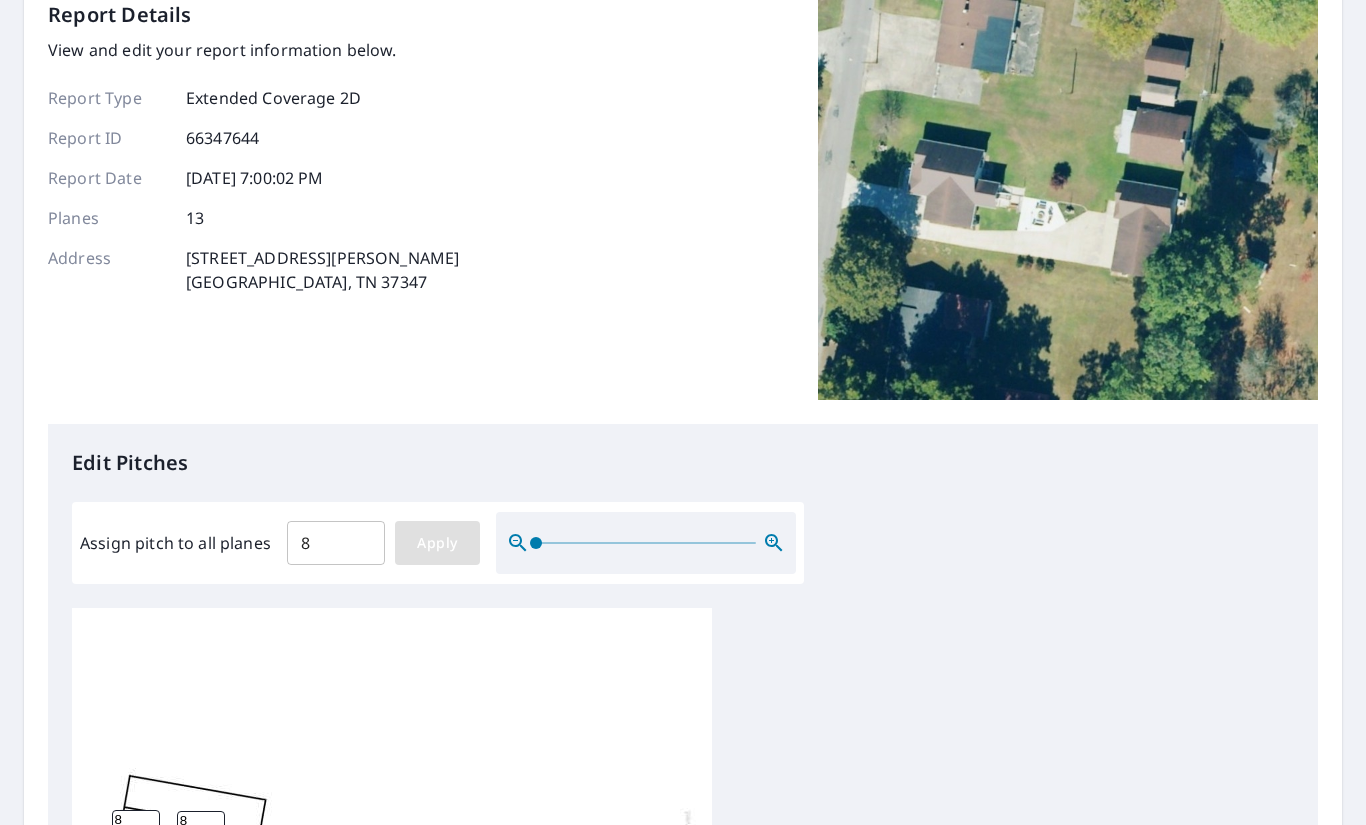 type on "8" 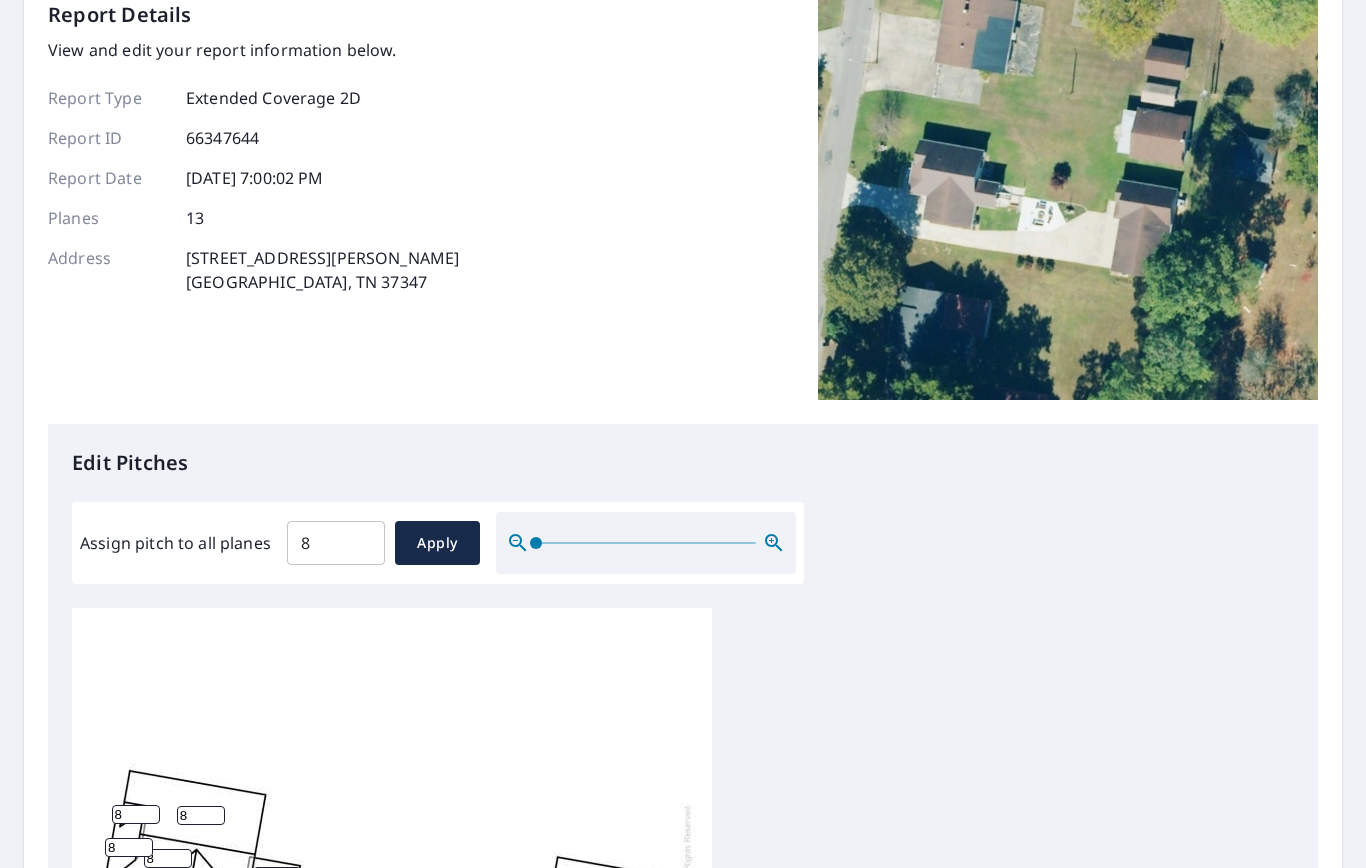 scroll, scrollTop: 5, scrollLeft: 0, axis: vertical 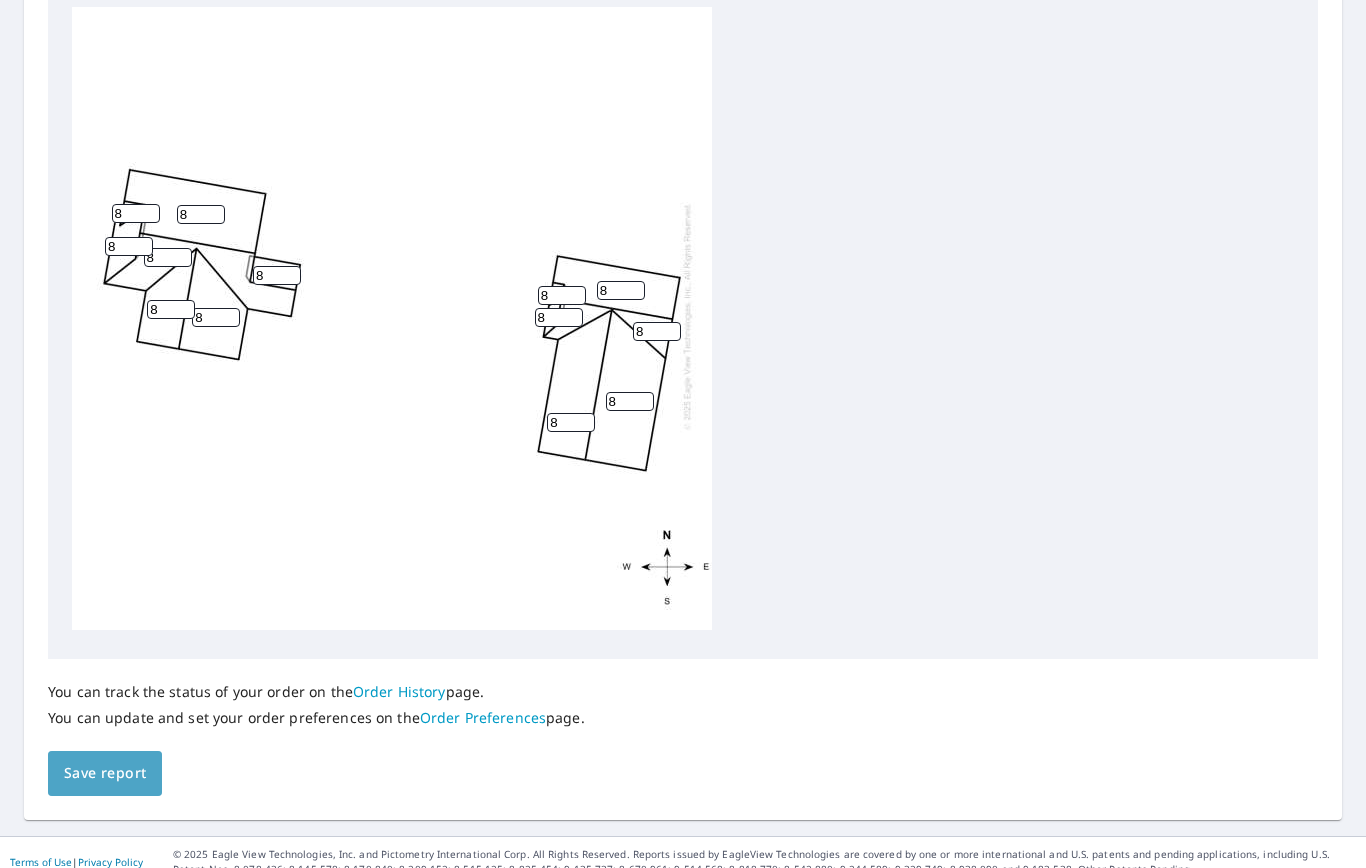 click on "Save report" at bounding box center [105, 773] 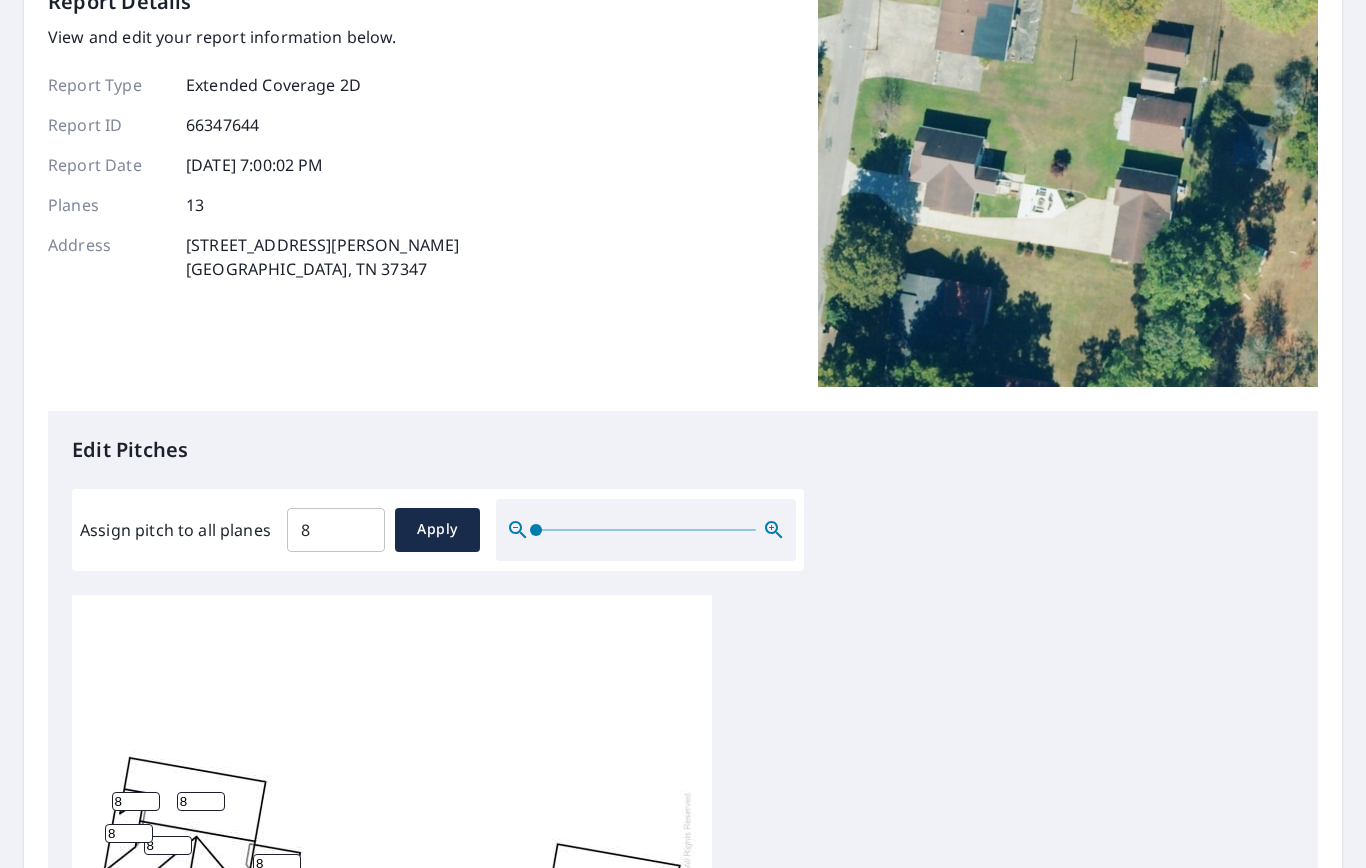 scroll, scrollTop: 0, scrollLeft: 0, axis: both 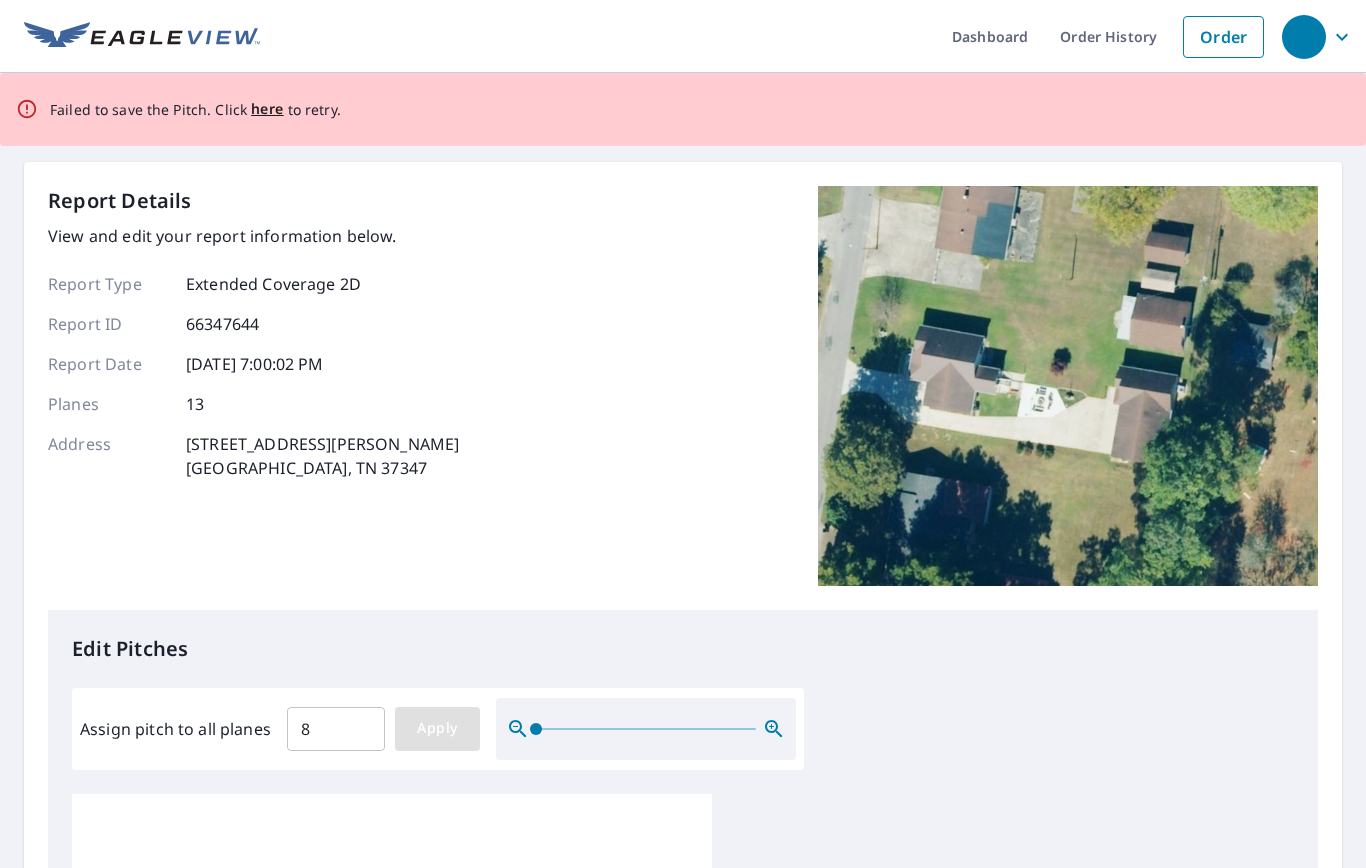 click on "Apply" at bounding box center (437, 728) 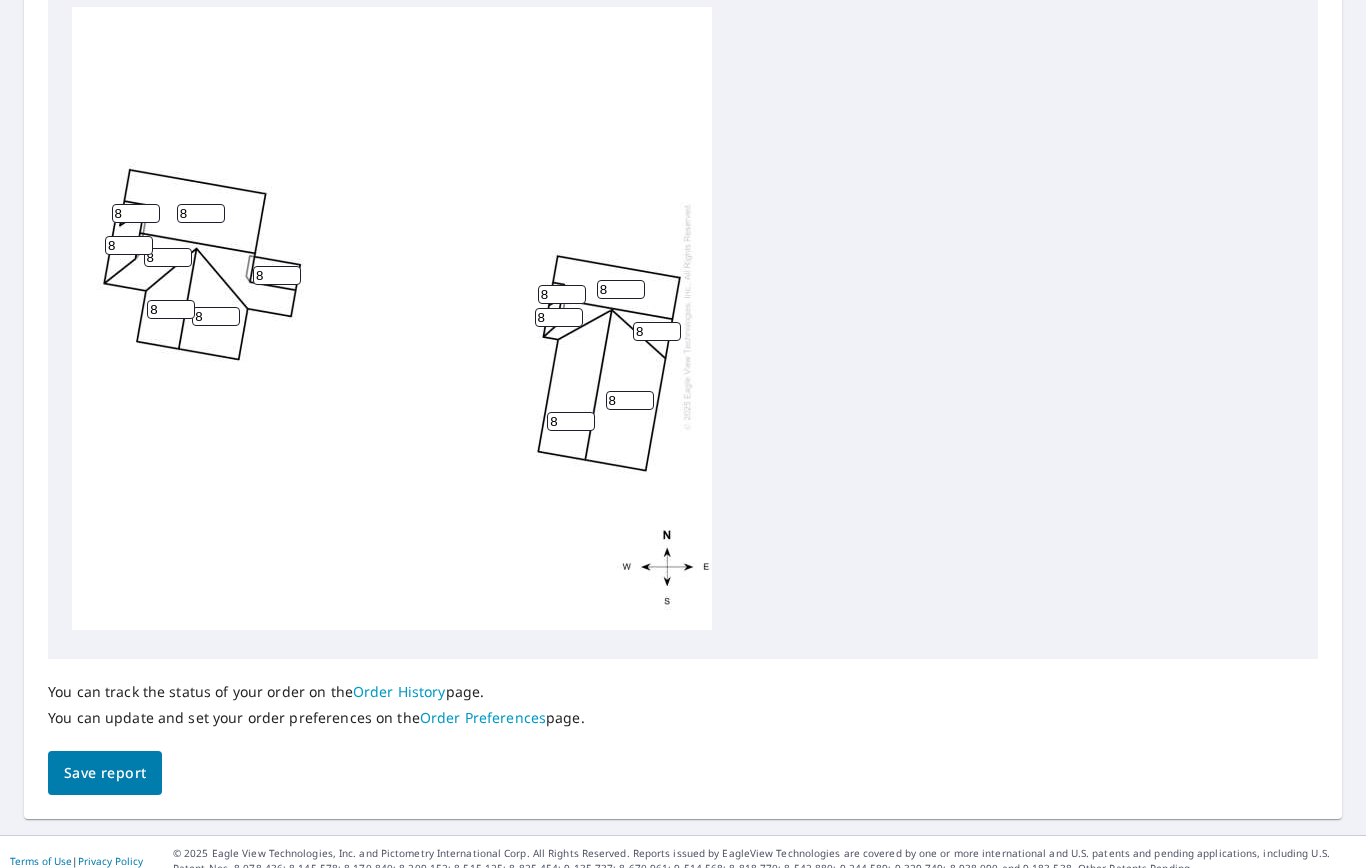 scroll, scrollTop: 786, scrollLeft: 0, axis: vertical 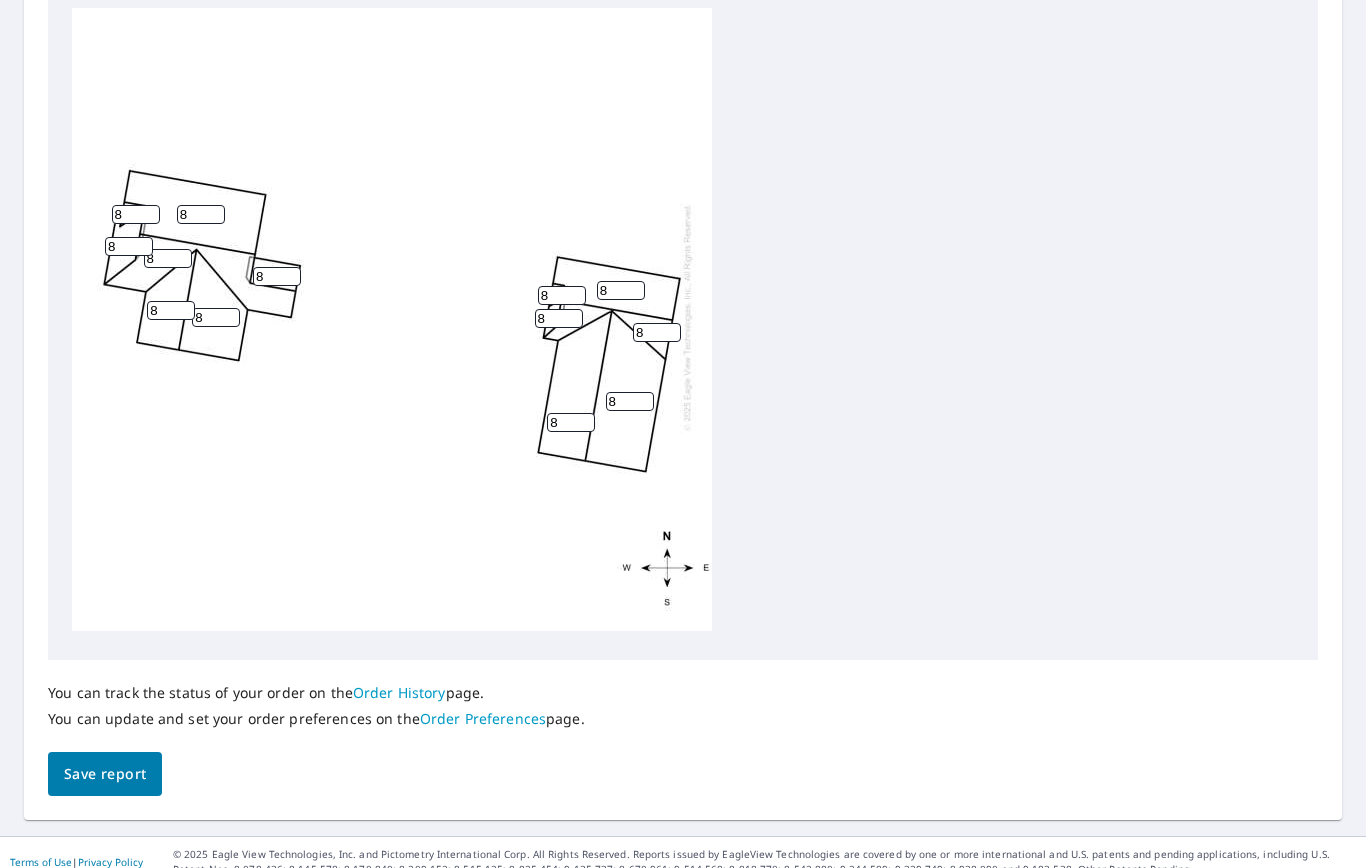 click on "Save report" at bounding box center (105, 774) 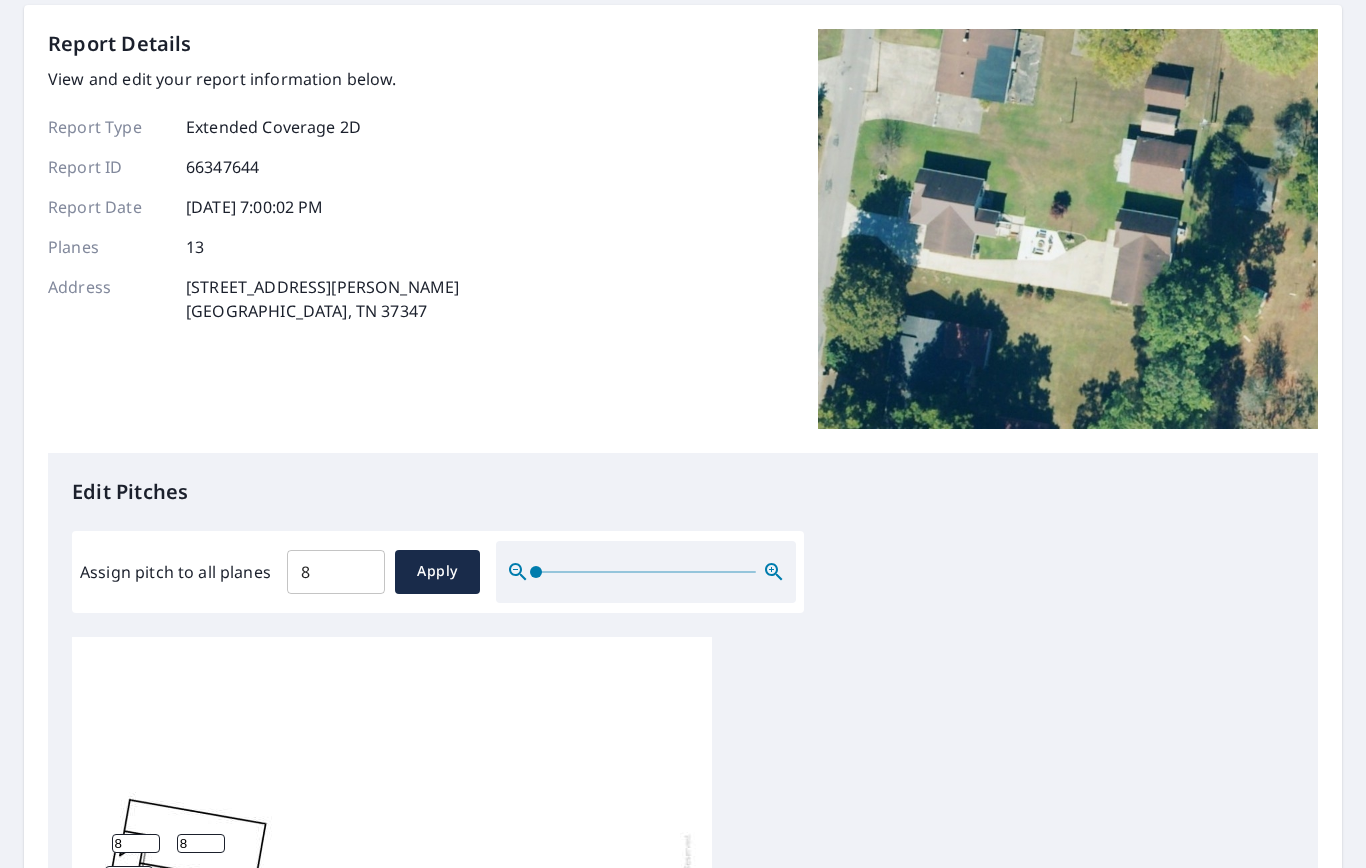 scroll, scrollTop: 0, scrollLeft: 0, axis: both 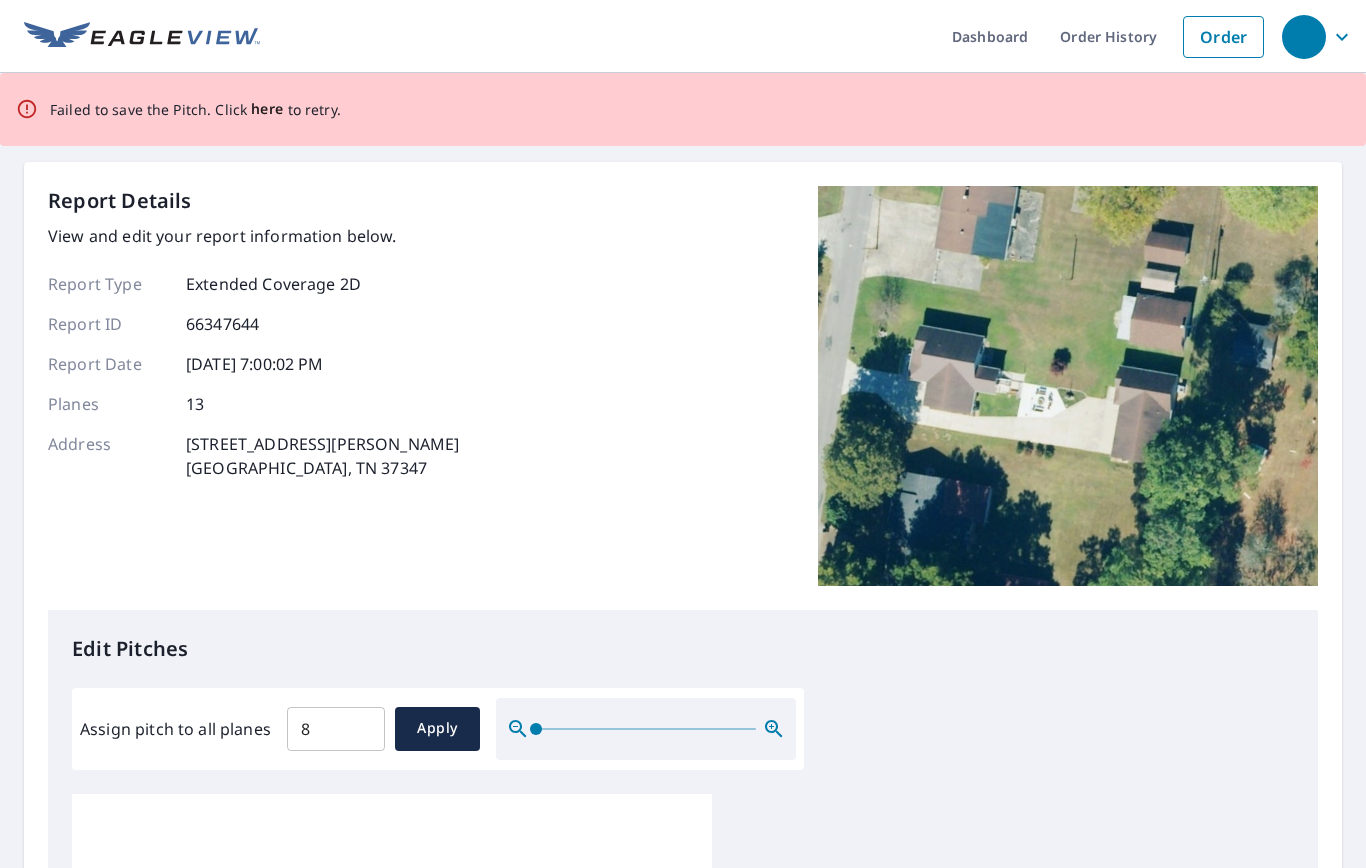 click on "here" at bounding box center (267, 109) 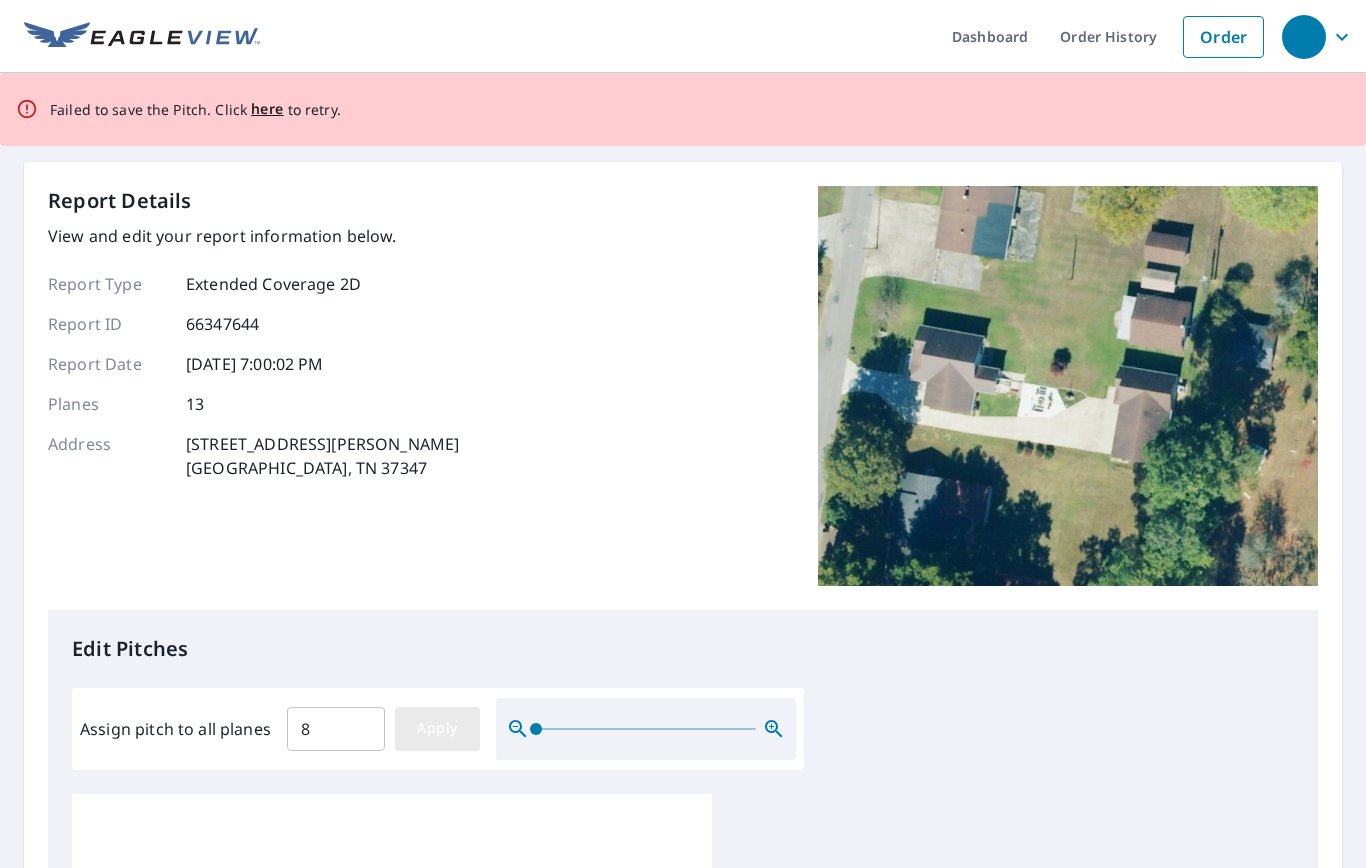 click on "Apply" at bounding box center [437, 728] 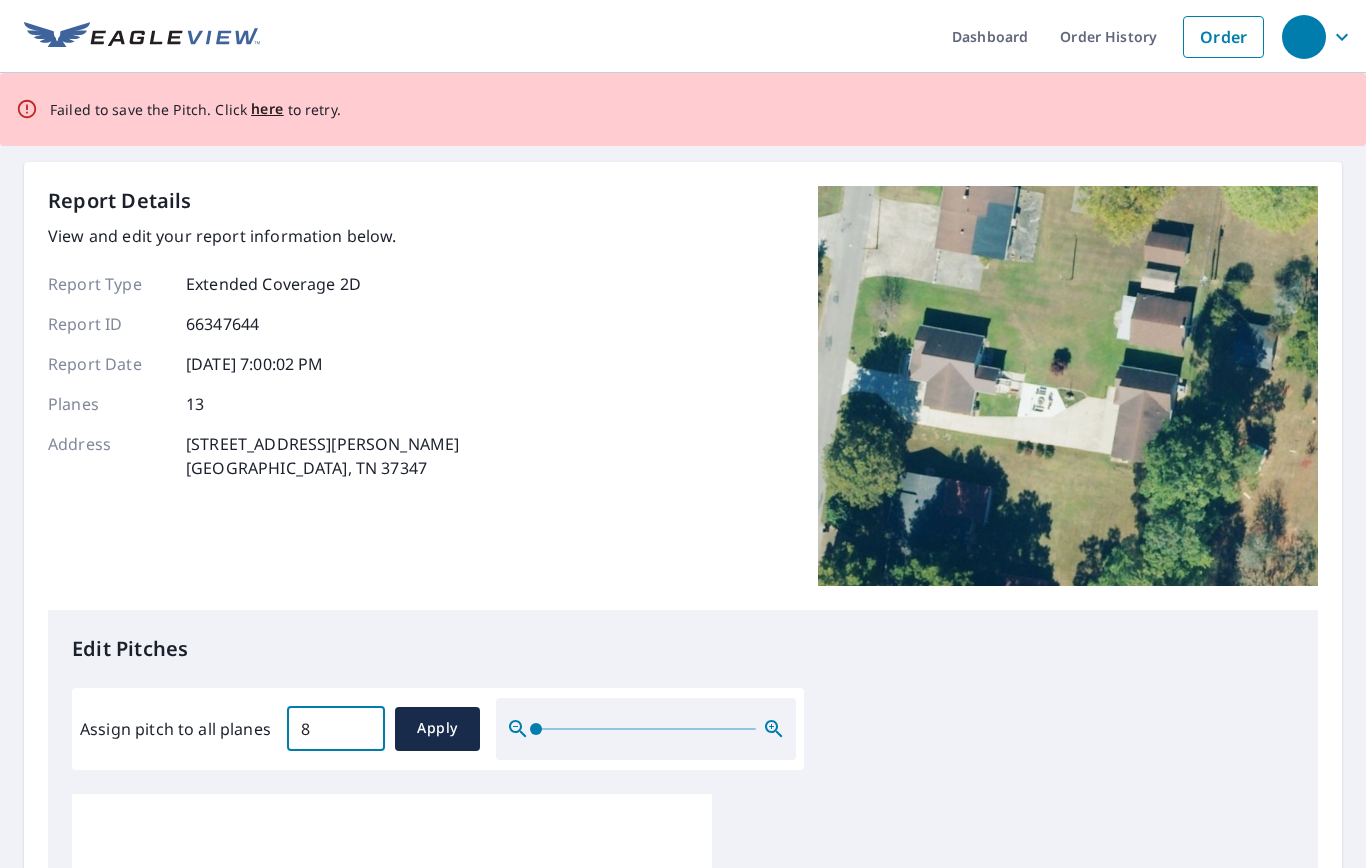 click on "8" at bounding box center (336, 729) 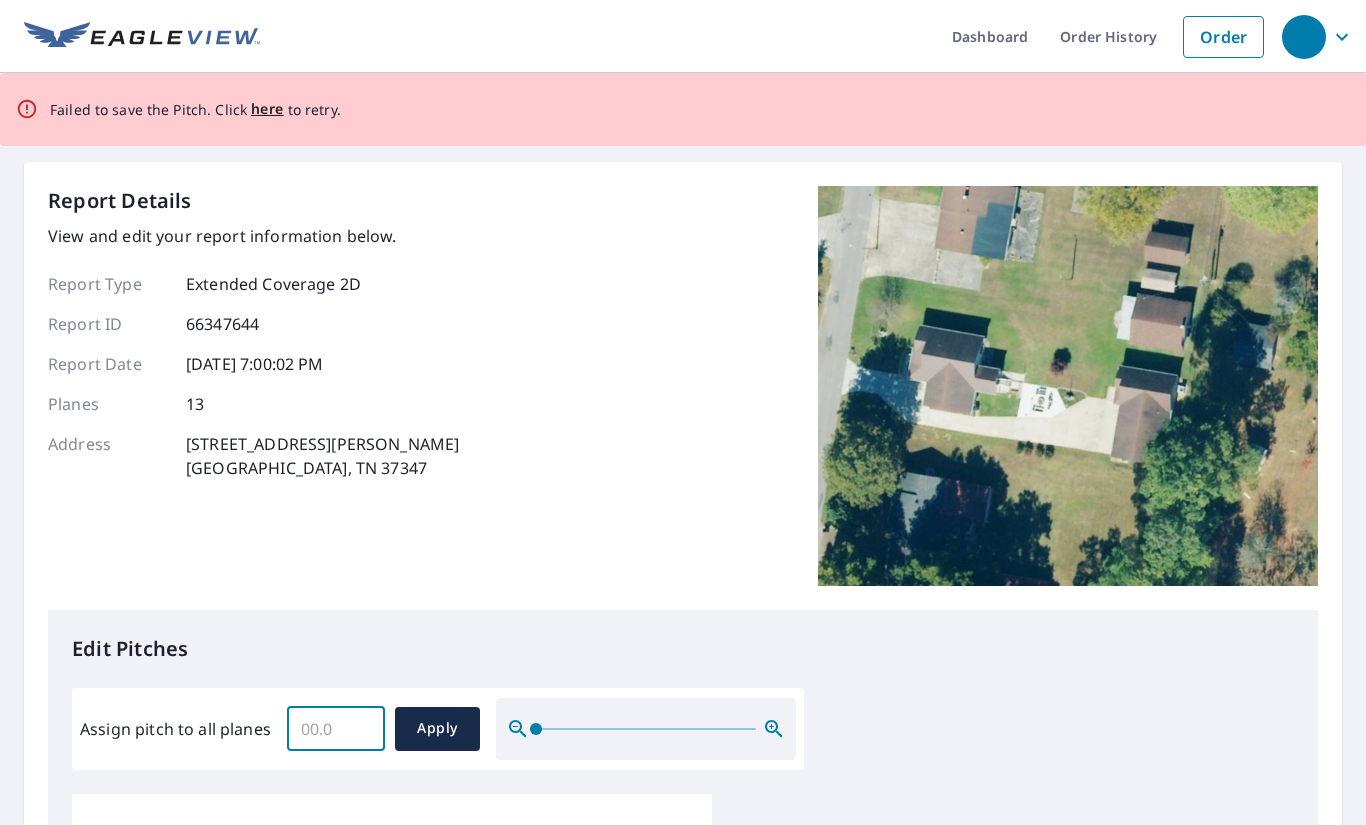 type on "8" 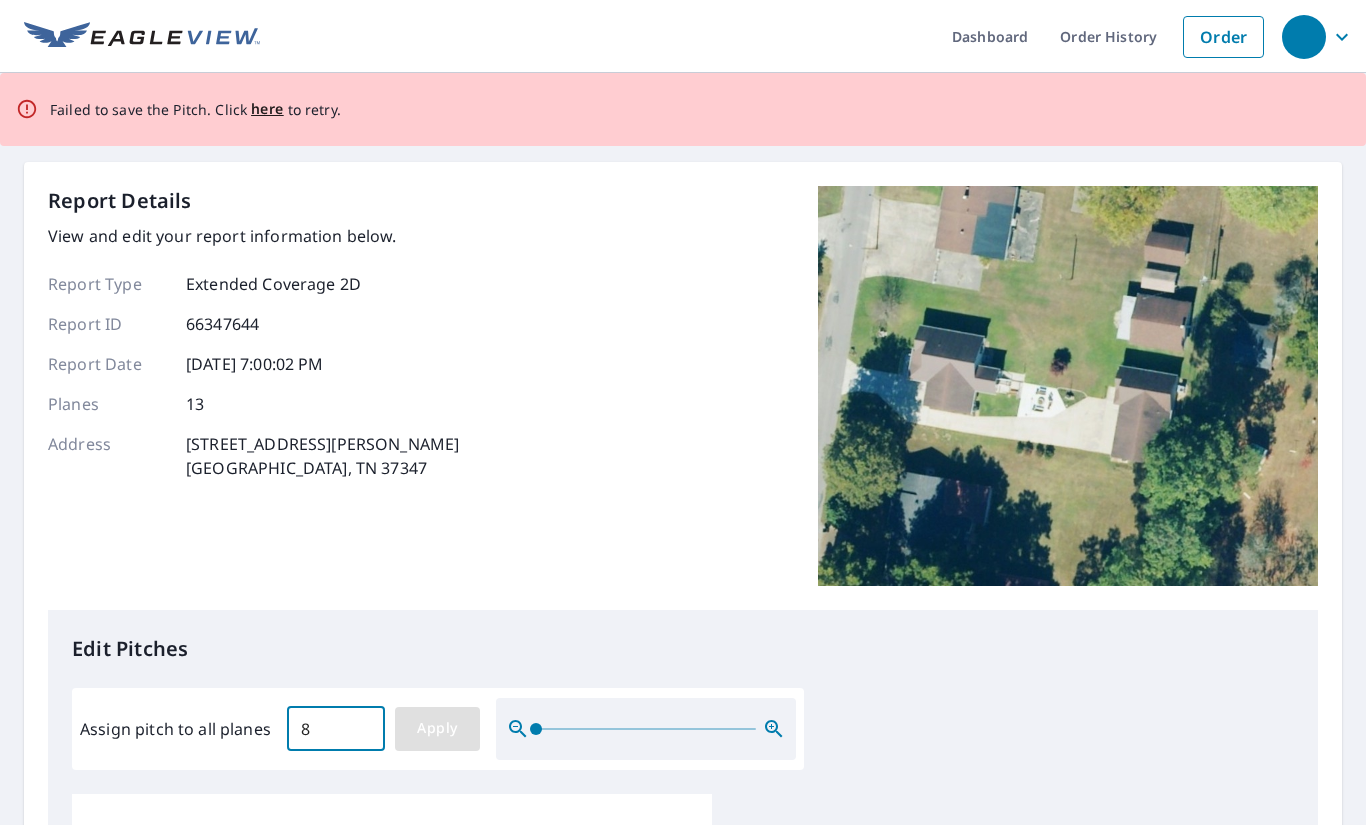 click on "Apply" at bounding box center [437, 728] 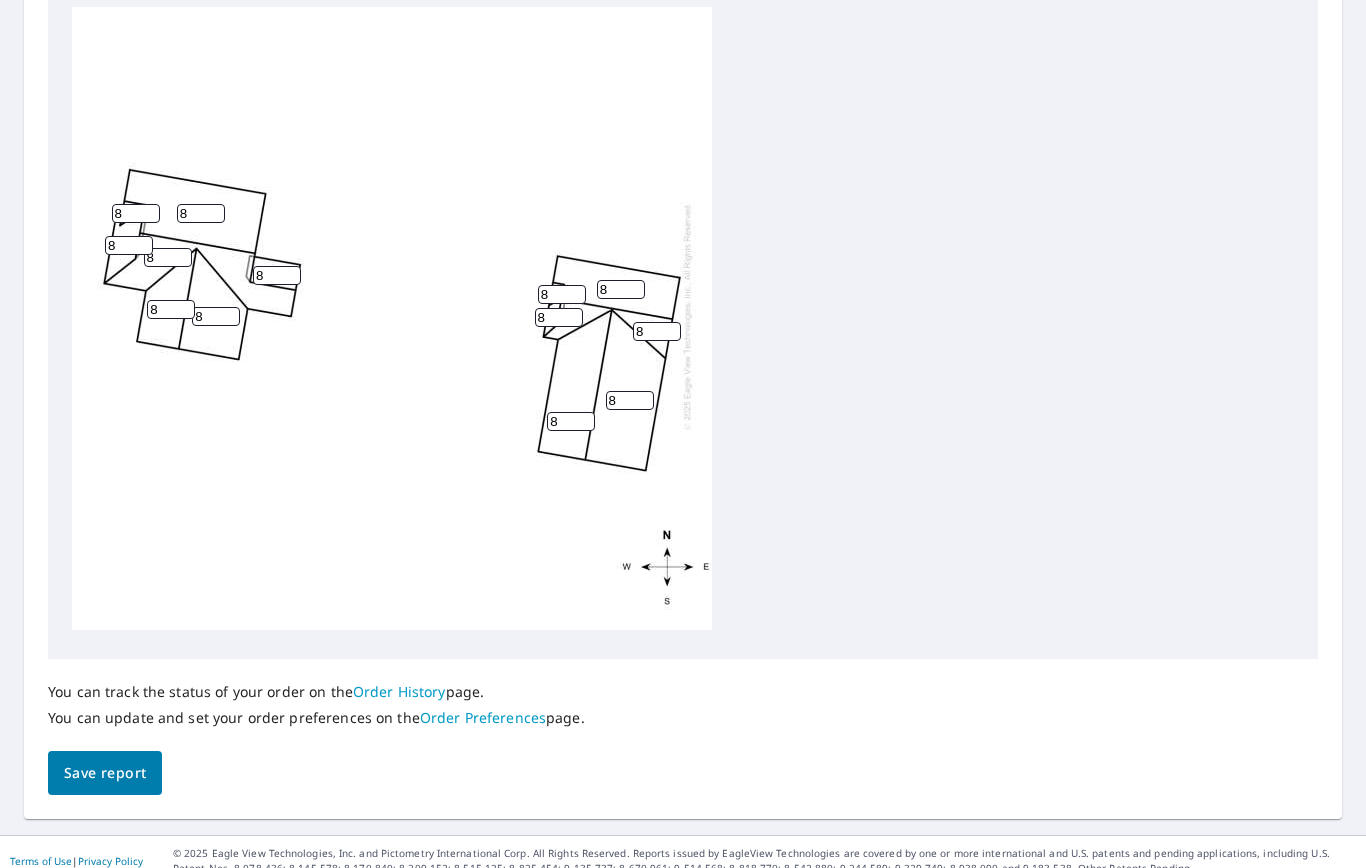 scroll, scrollTop: 786, scrollLeft: 0, axis: vertical 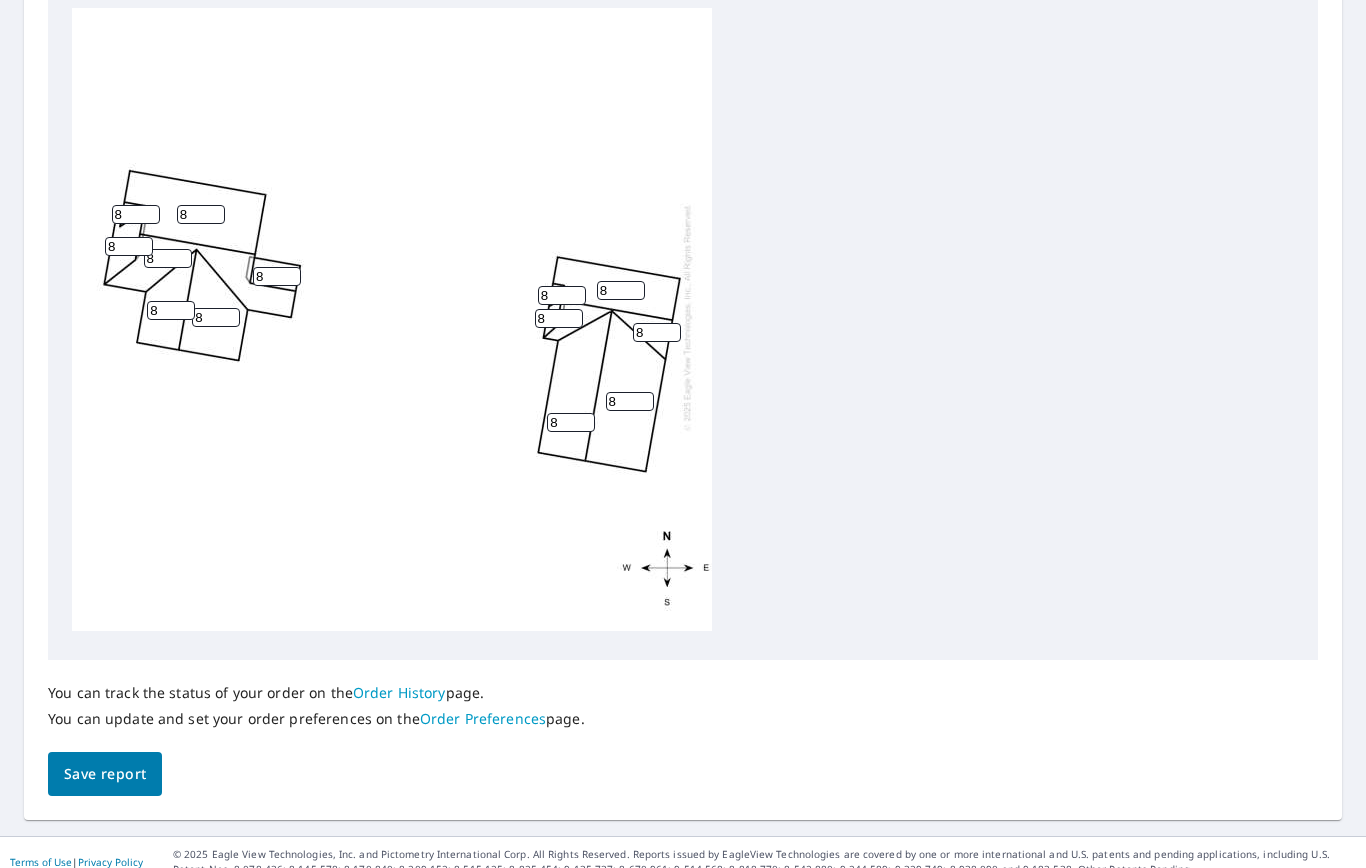 click on "Save report" at bounding box center (105, 774) 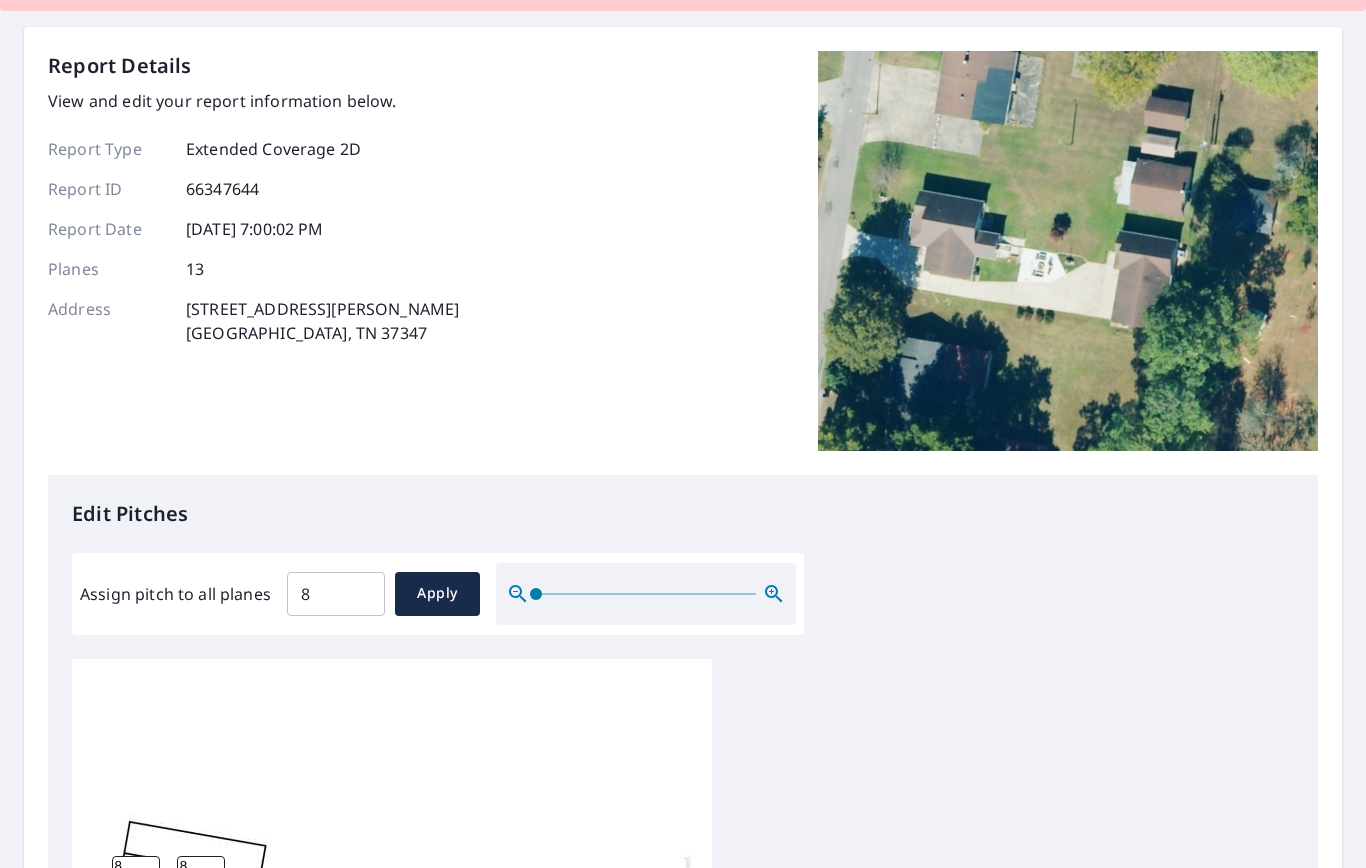 scroll, scrollTop: 0, scrollLeft: 0, axis: both 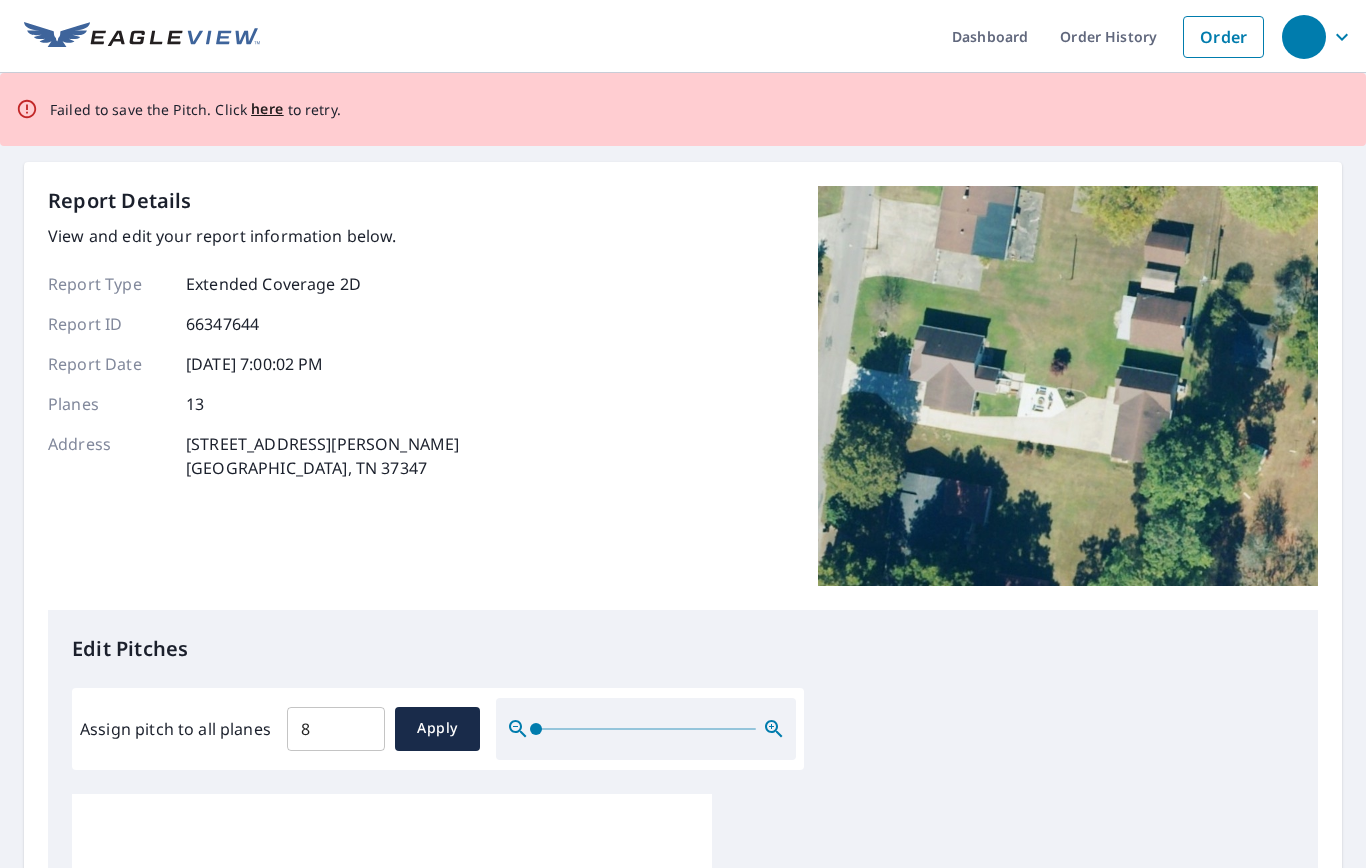 click on "here" at bounding box center [267, 109] 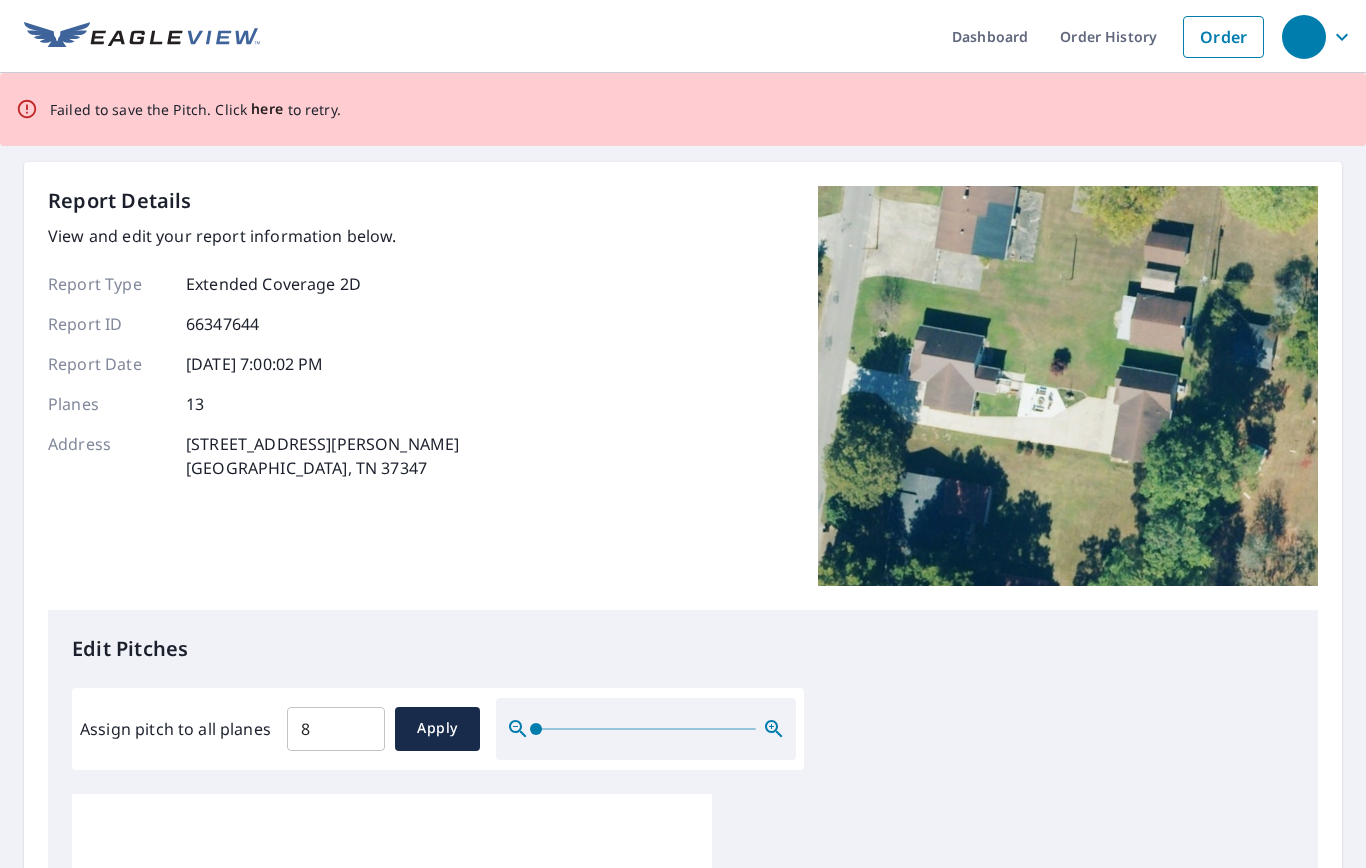 click on "here" at bounding box center (267, 109) 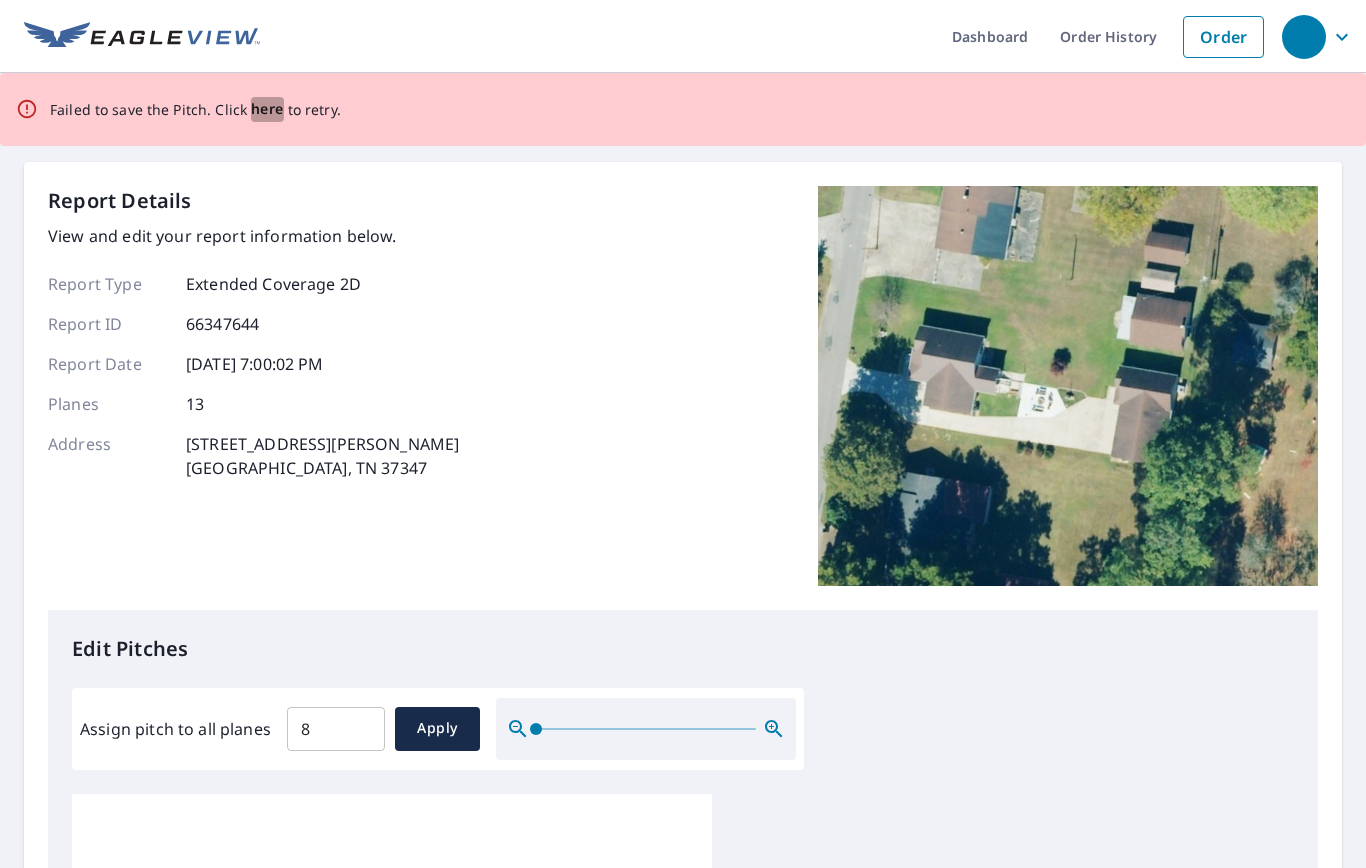 click on "here" at bounding box center (267, 109) 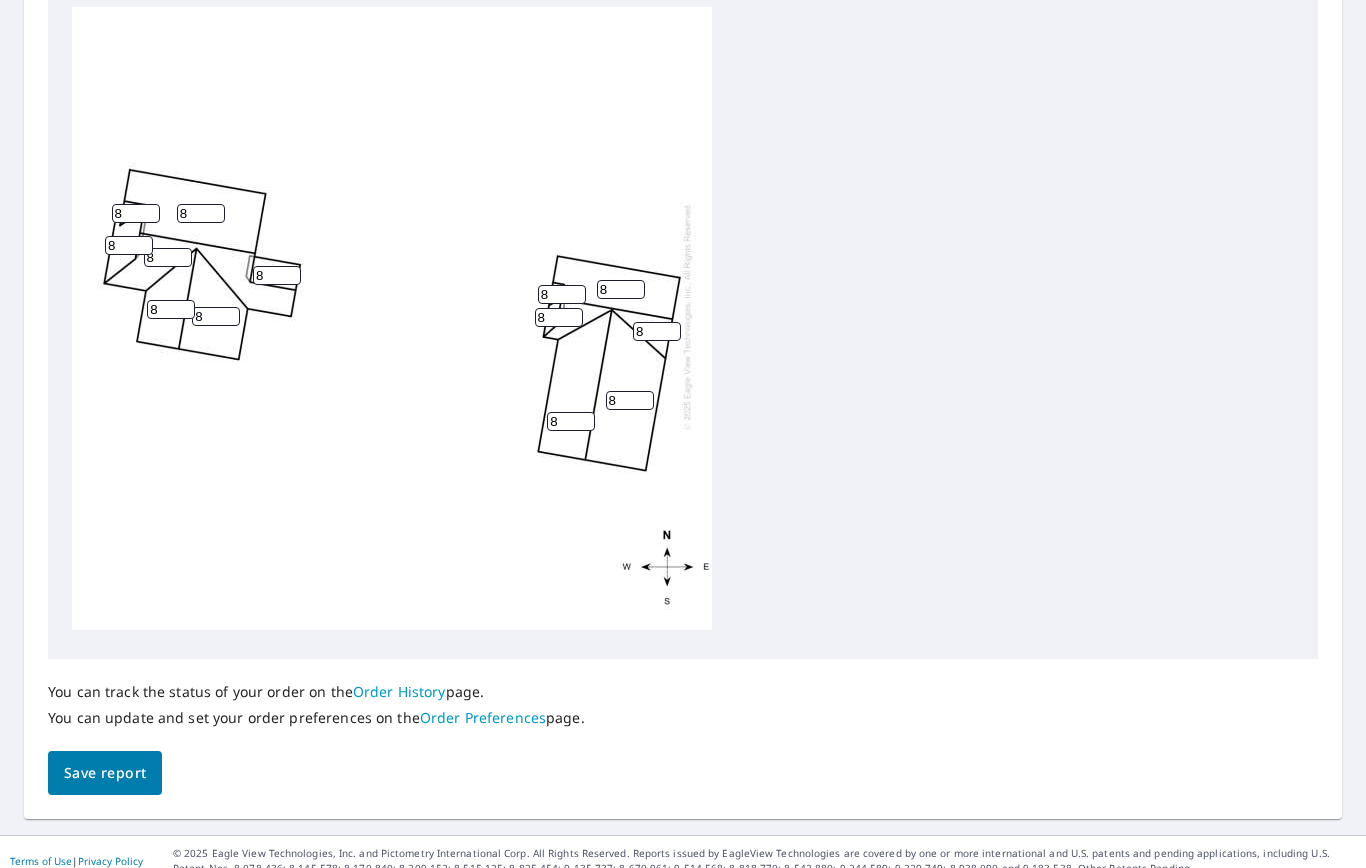 scroll, scrollTop: 786, scrollLeft: 0, axis: vertical 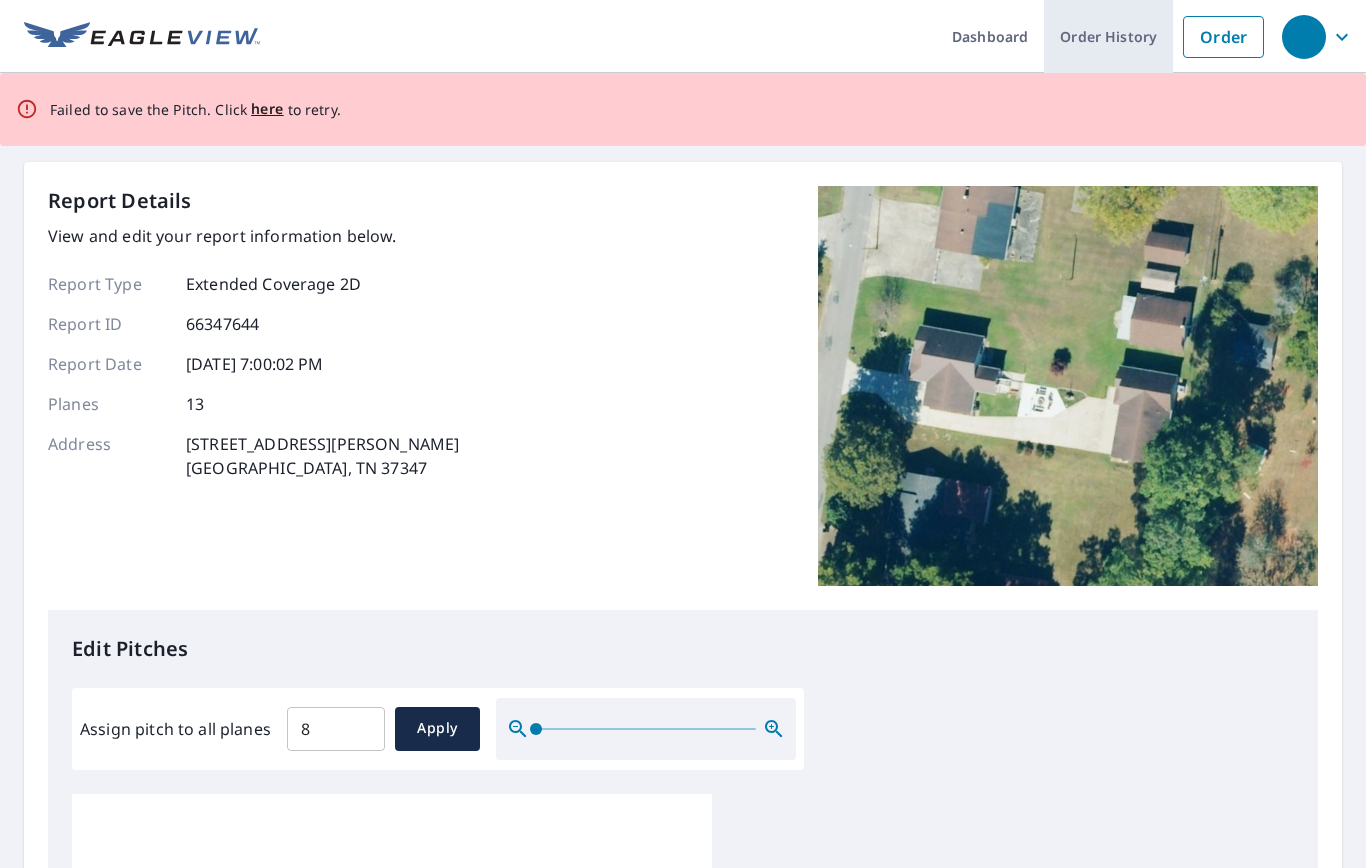 click on "Order History" at bounding box center (1108, 36) 